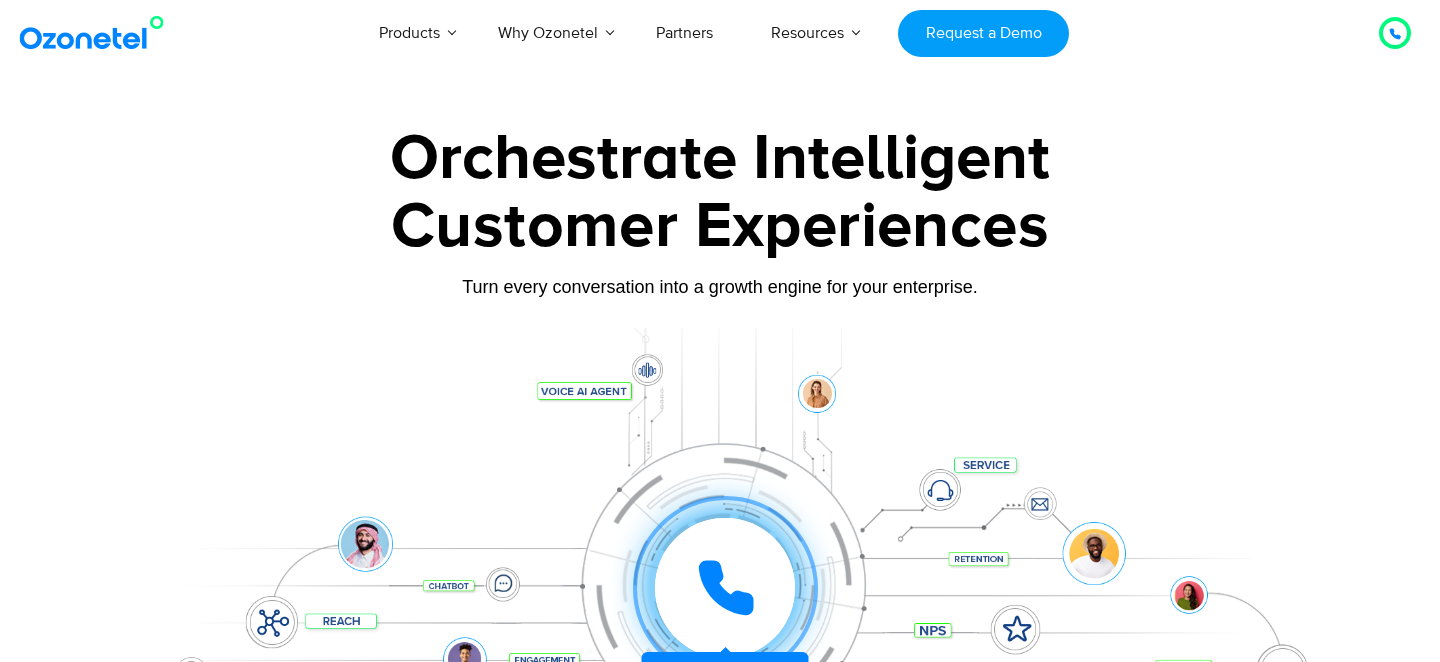 click on "Turn every conversation into a growth engine for your enterprise." at bounding box center (720, 287) 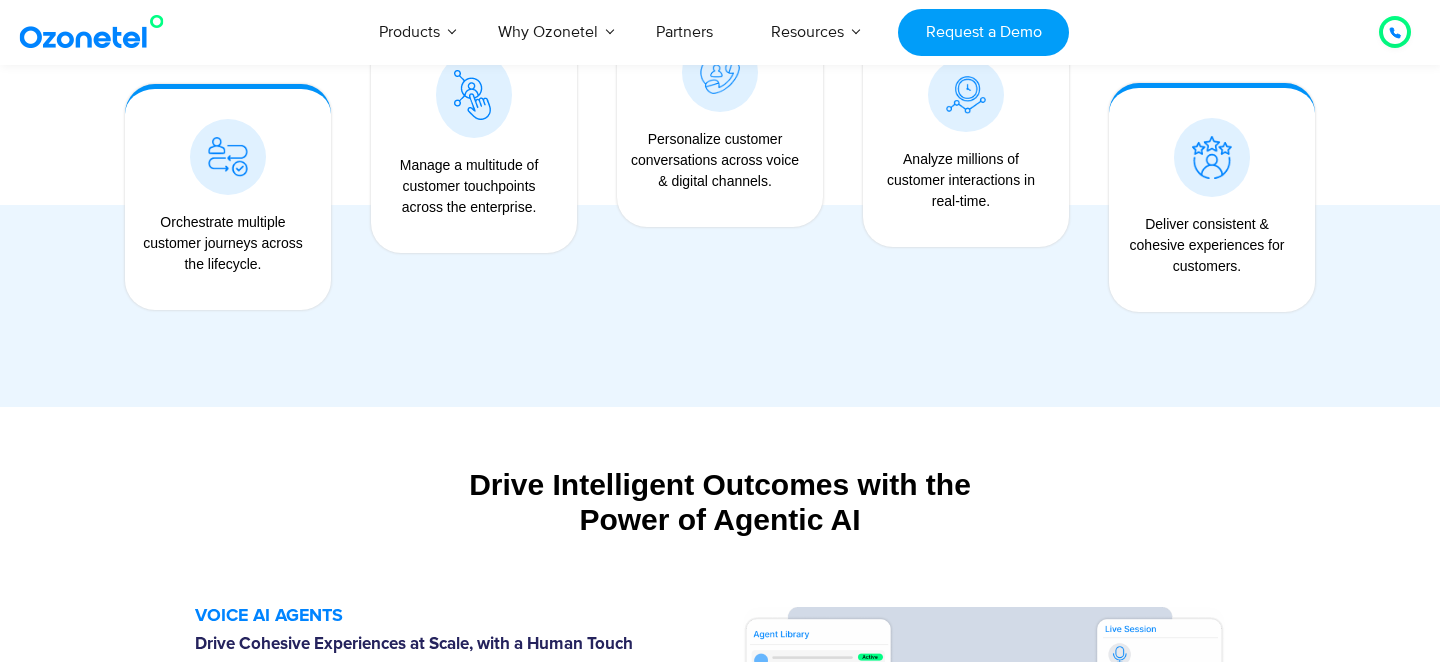 scroll, scrollTop: 1745, scrollLeft: 0, axis: vertical 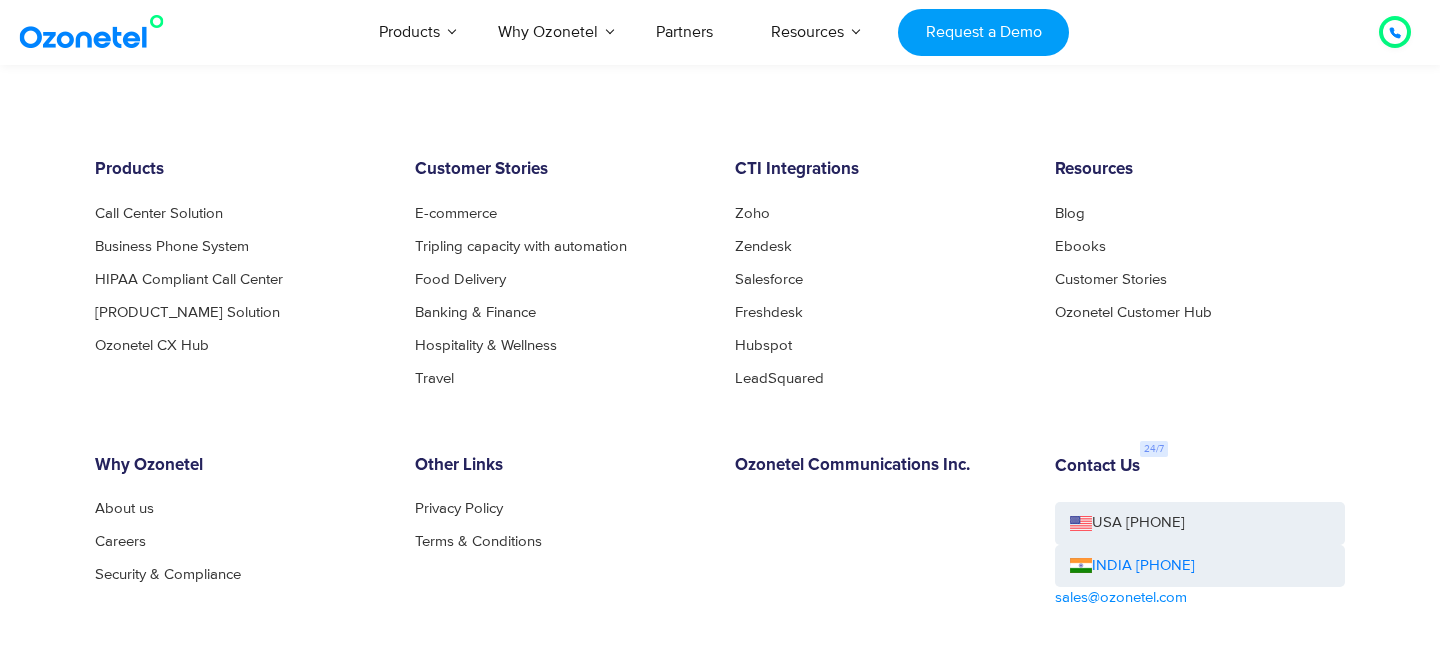 click on "Products
Call Center Solution
Business Phone System
HIPAA Compliant Call Center
Sales Dialer Solution
Ozonetel CX Hub
Customer Stories
E-commerce
Tripling capacity with automation
Food Delivery
Banking & Finance
Hospitality & Wellness
Travel
CTI Integrations
Zoho
Zendesk
Salesforce
Freshdesk
Hubspot
LeadSquared
Resources
Blog
Ebooks
Customer Stories
Ozonetel Customer Hub
Why Ozonetel
About us
Careers
Security & Compliance
Other Links
Privacy Policy
Terms & Conditions
Ozonetel Communications Inc.
Contact Us
USA +1-408-440-5445
INDIA +1800-123-150150
sales@ozonetel.com
© 2025 Copyright Ozonetel" at bounding box center [720, 472] 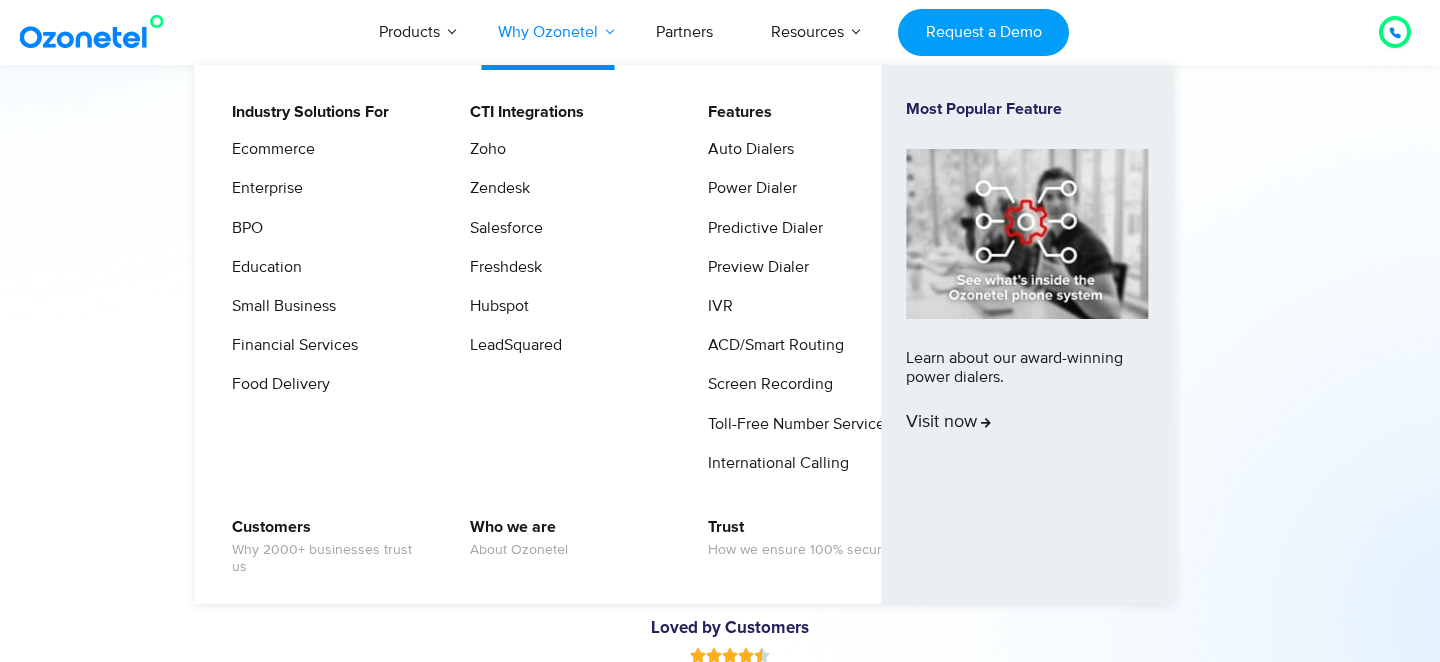 scroll, scrollTop: 7107, scrollLeft: 0, axis: vertical 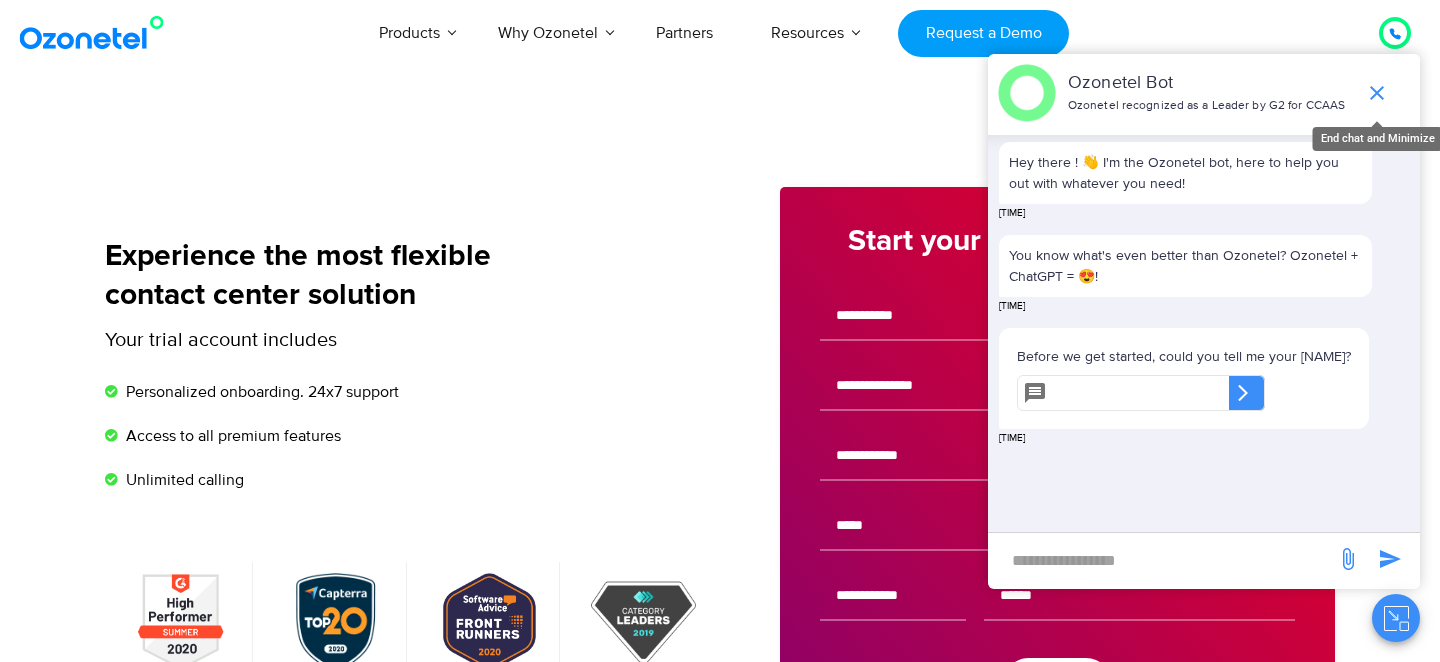 click at bounding box center (1377, 93) 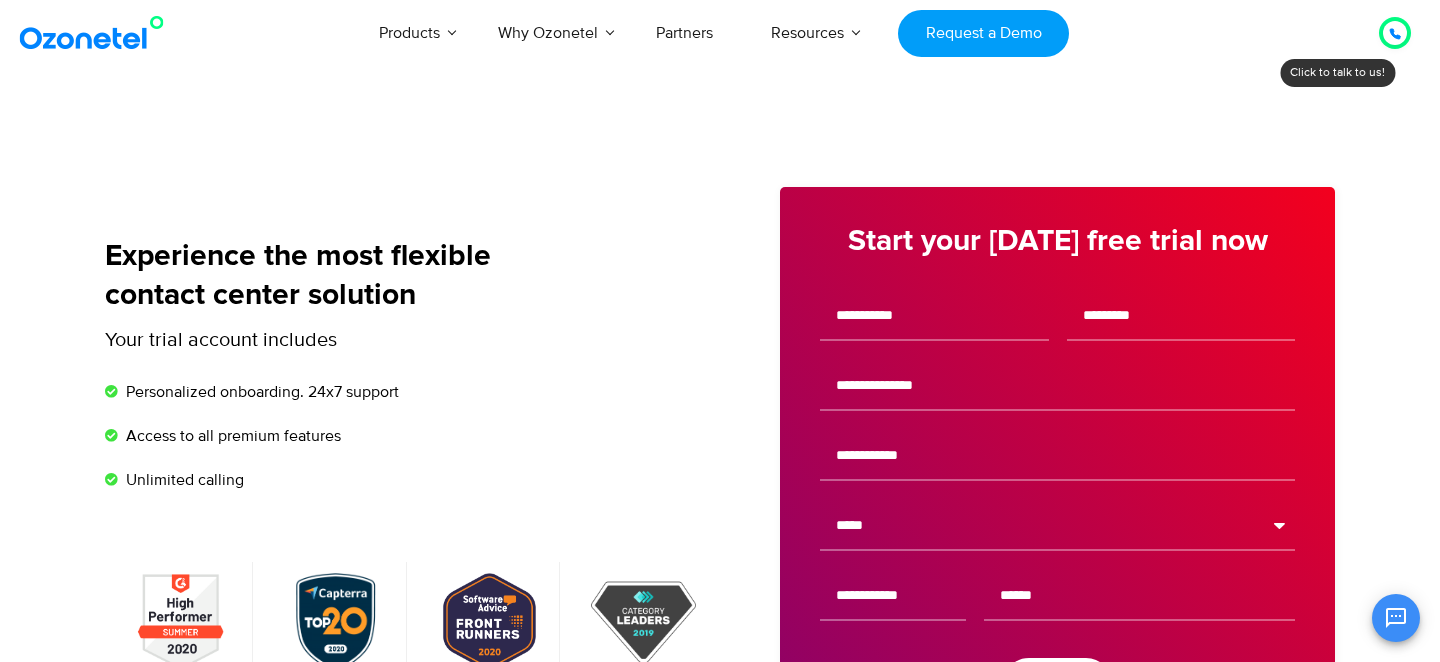 click at bounding box center [1396, 618] 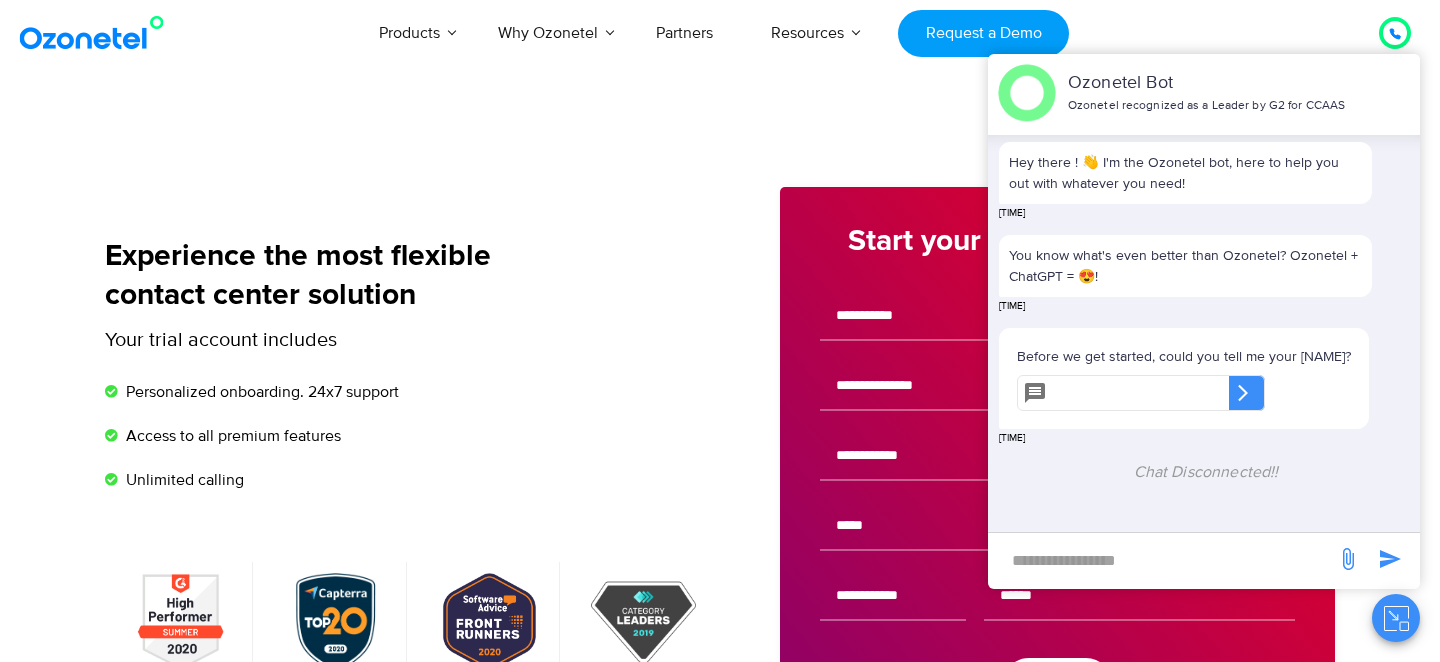 click on "Start your [DATE] free trial now" at bounding box center [1027, 489] 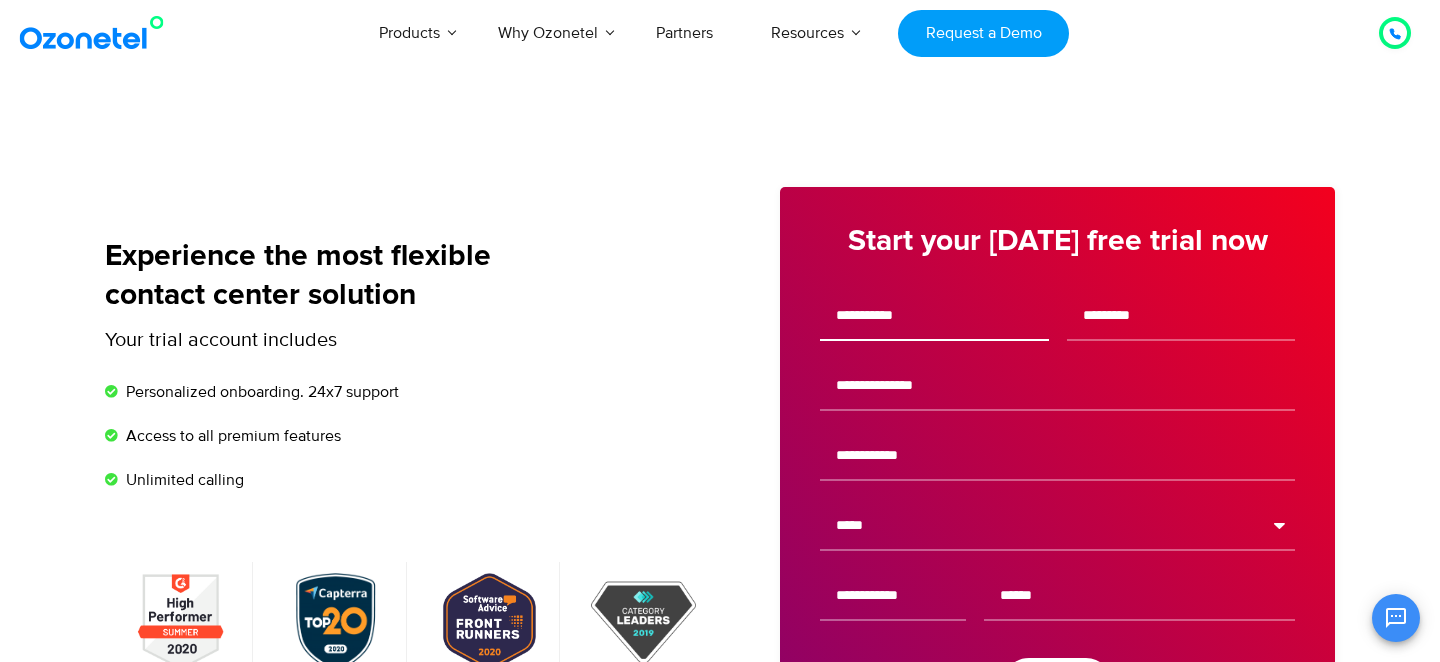 click at bounding box center [934, 316] 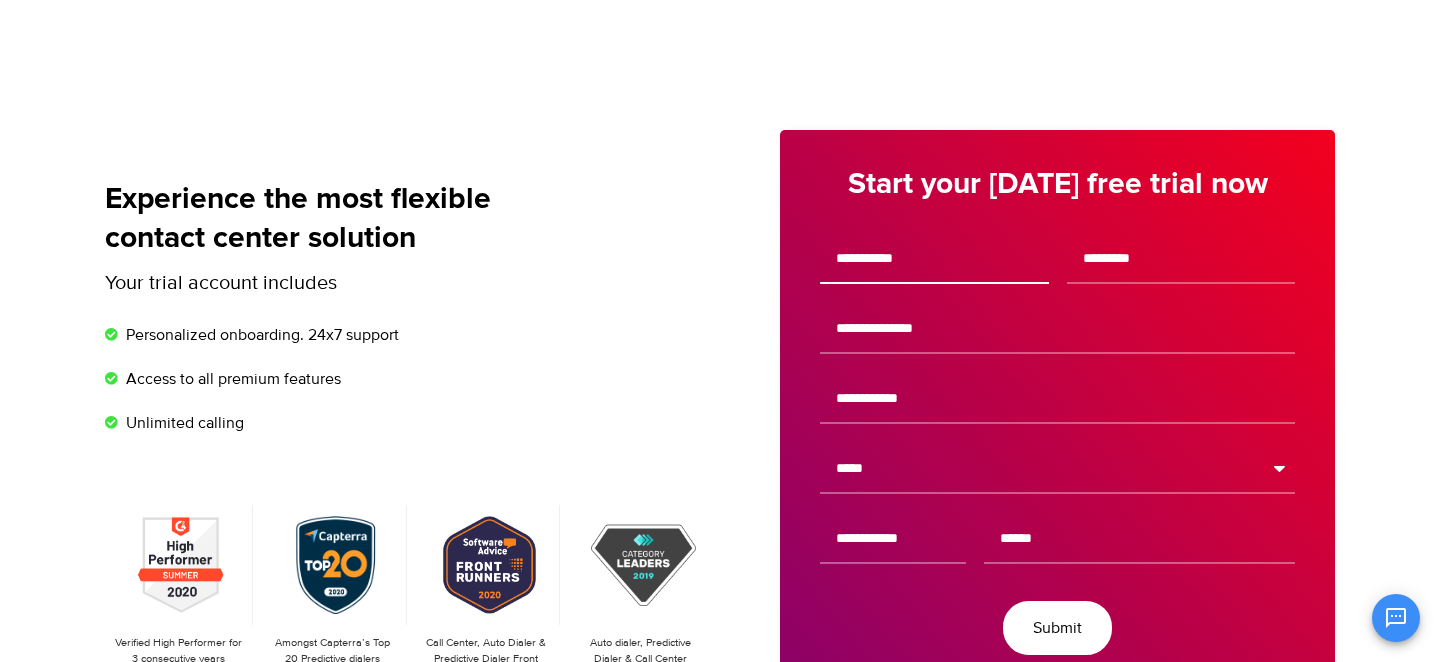scroll, scrollTop: 88, scrollLeft: 0, axis: vertical 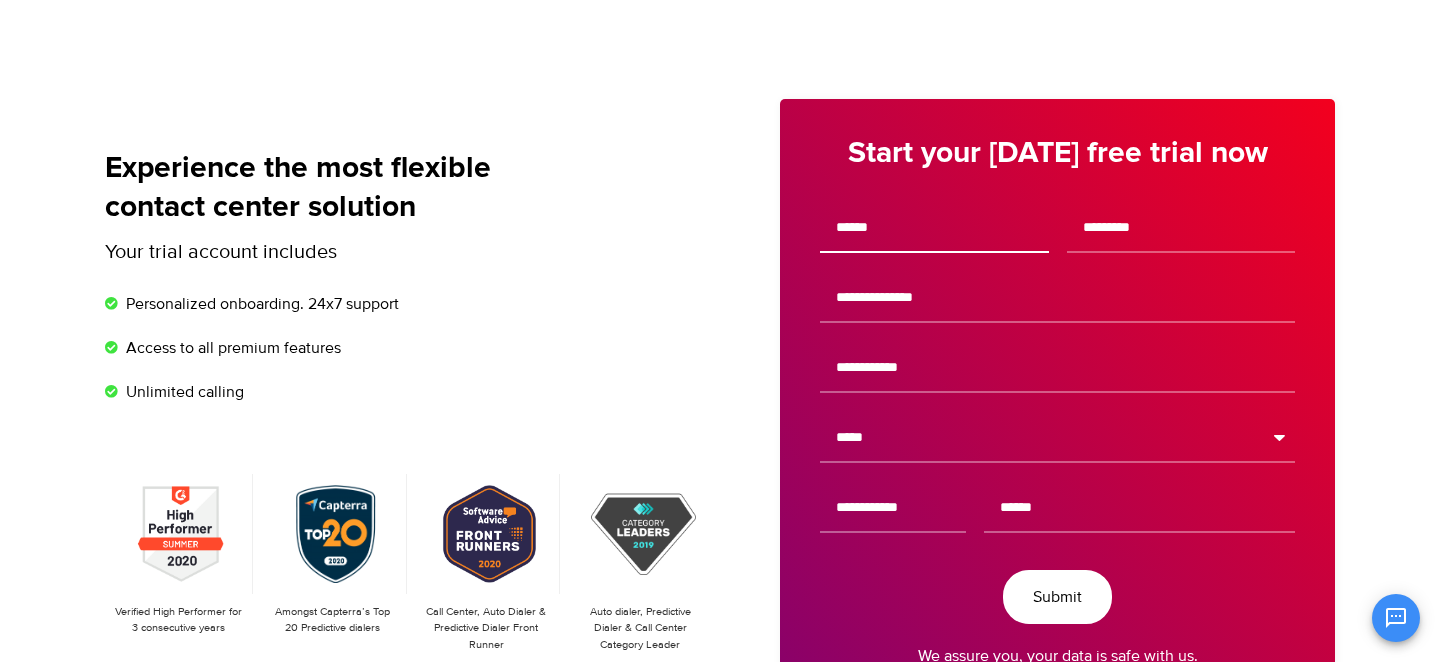 type on "******" 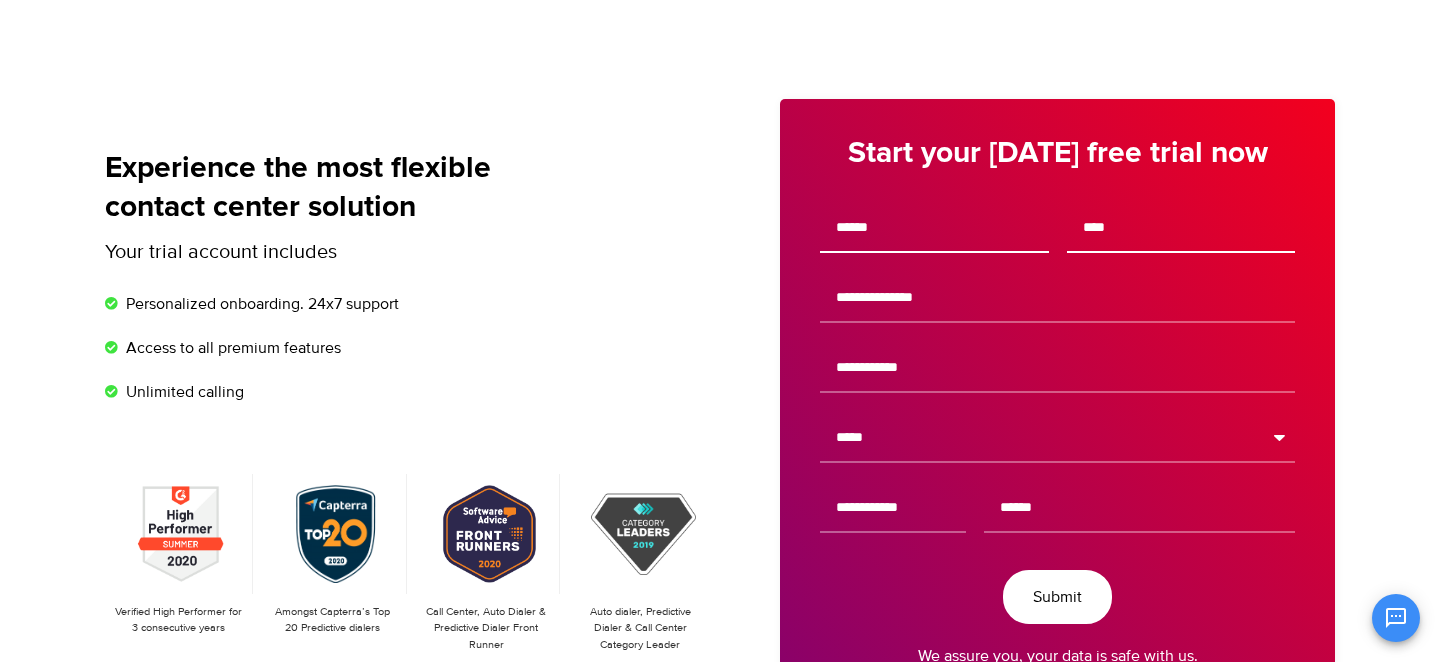 type on "****" 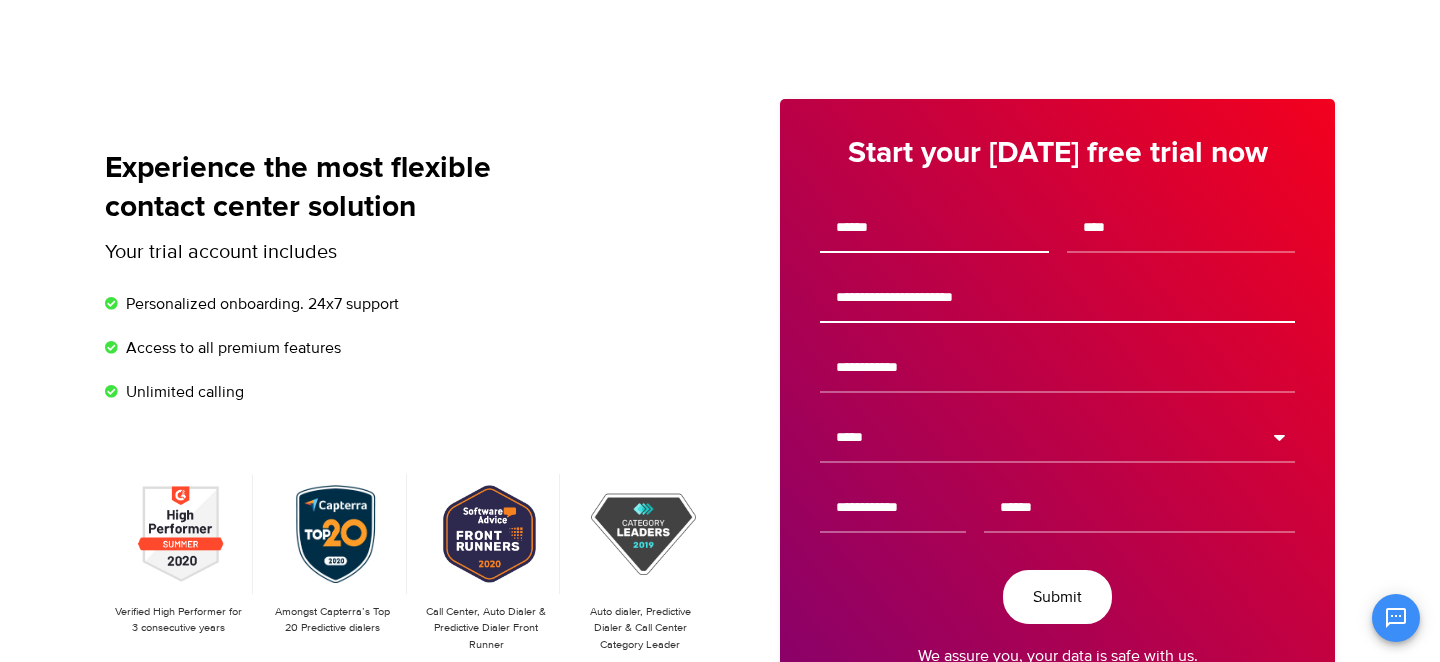type on "**********" 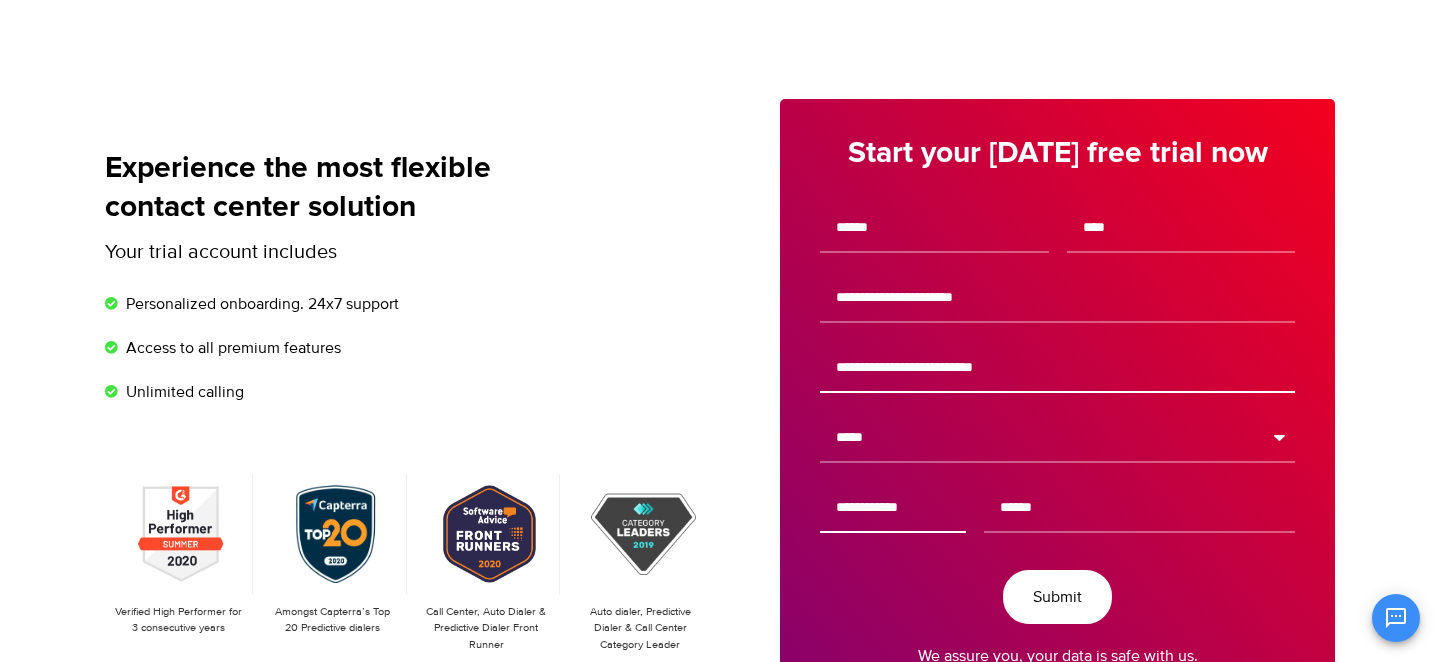 type on "**********" 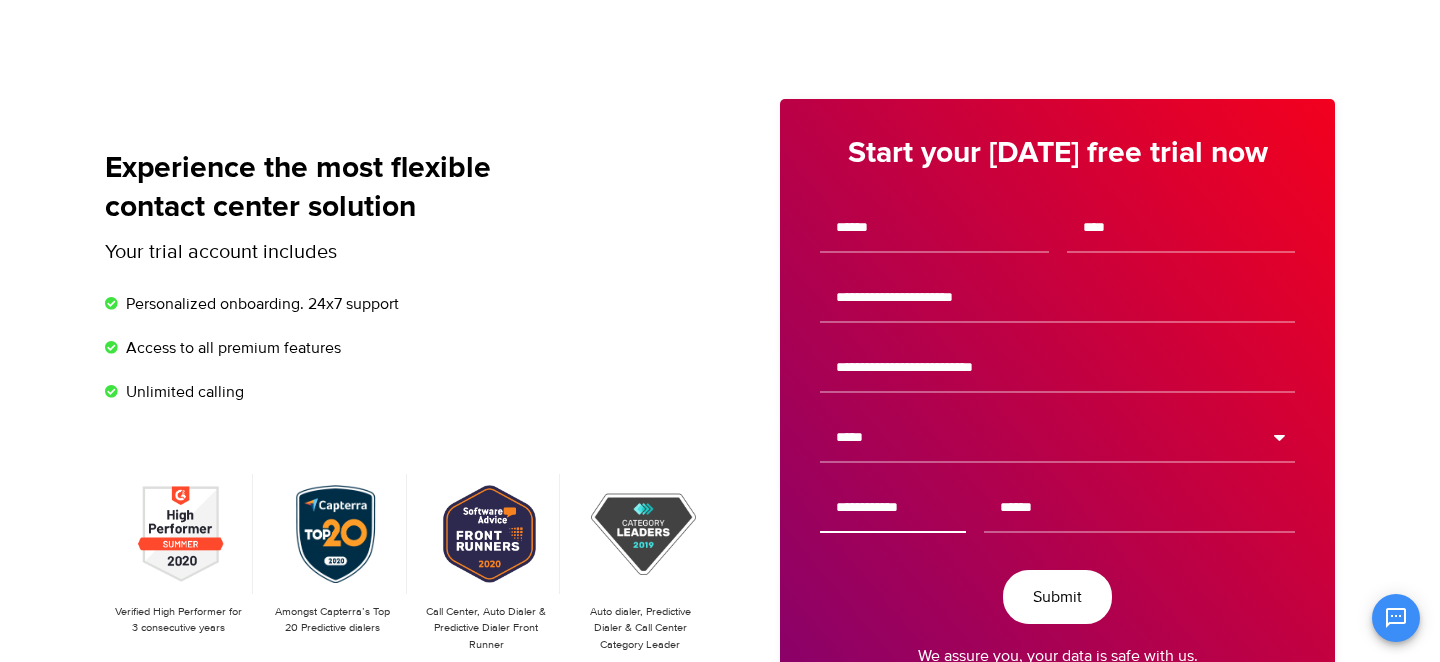 click at bounding box center (893, 508) 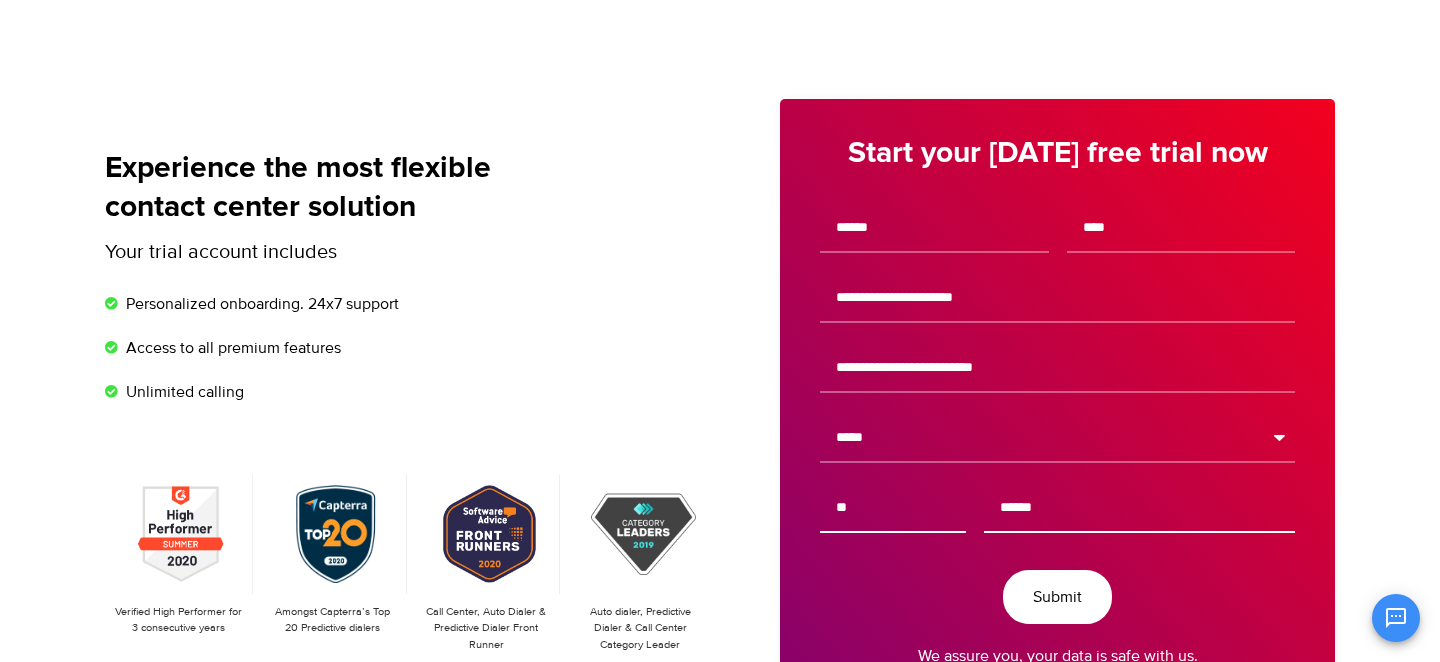 type on "**" 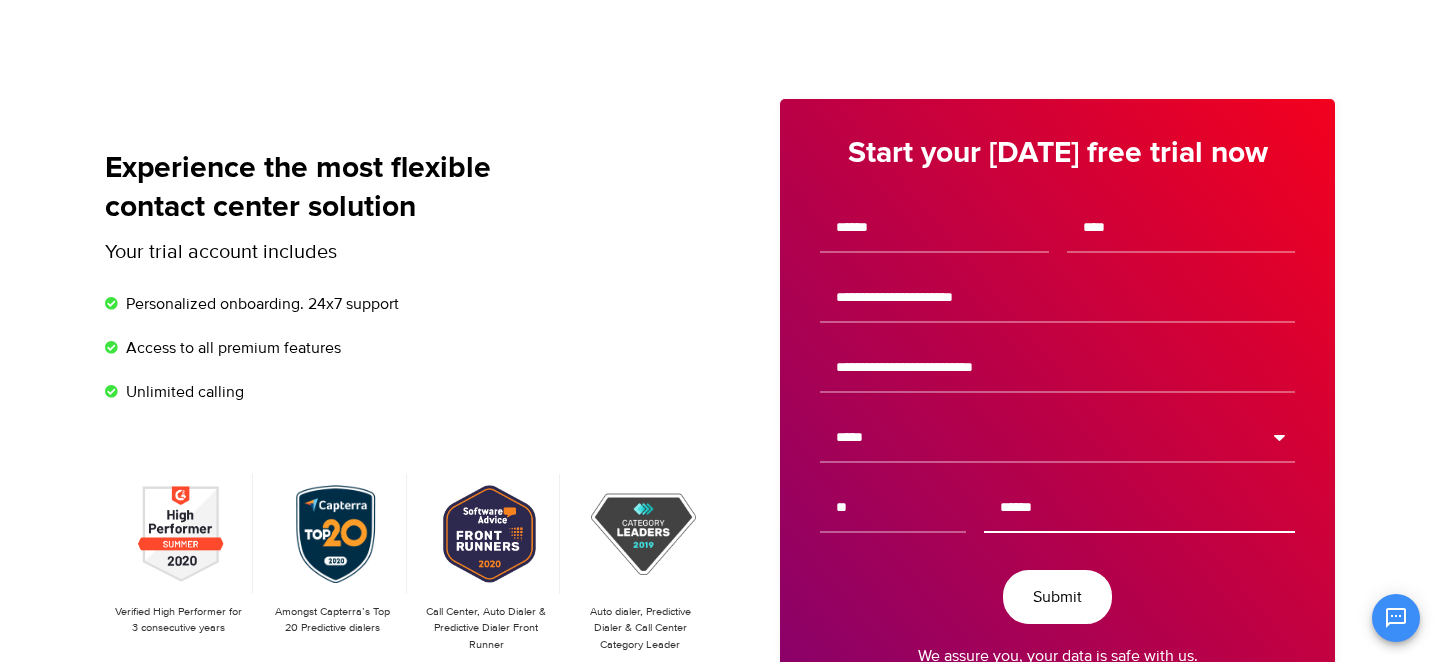 click at bounding box center (1139, 508) 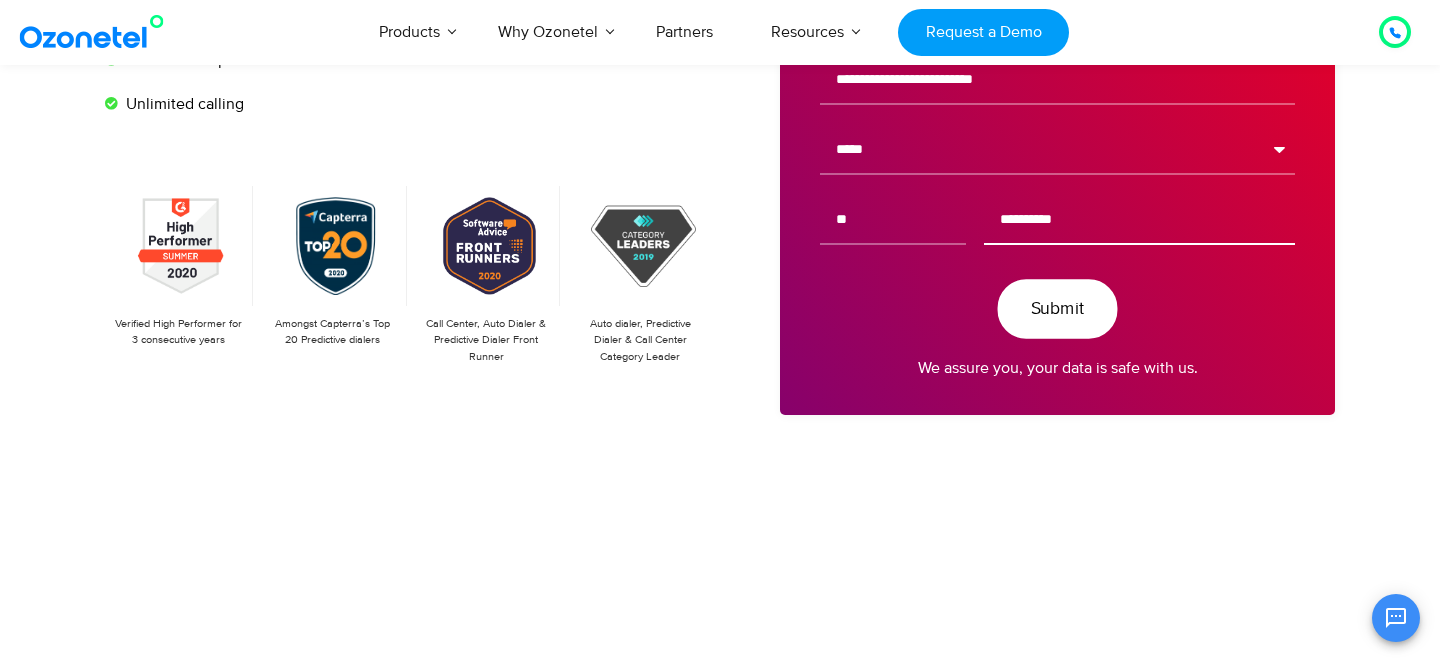 scroll, scrollTop: 378, scrollLeft: 0, axis: vertical 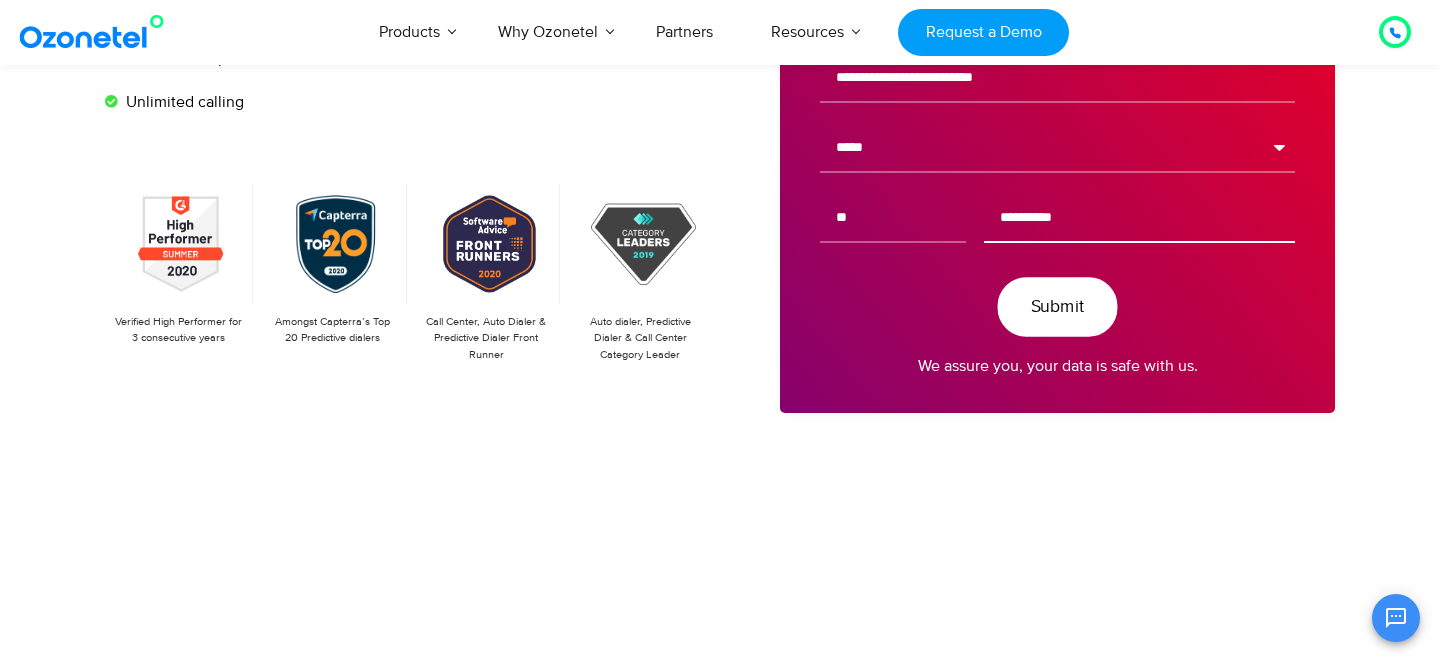 type on "**********" 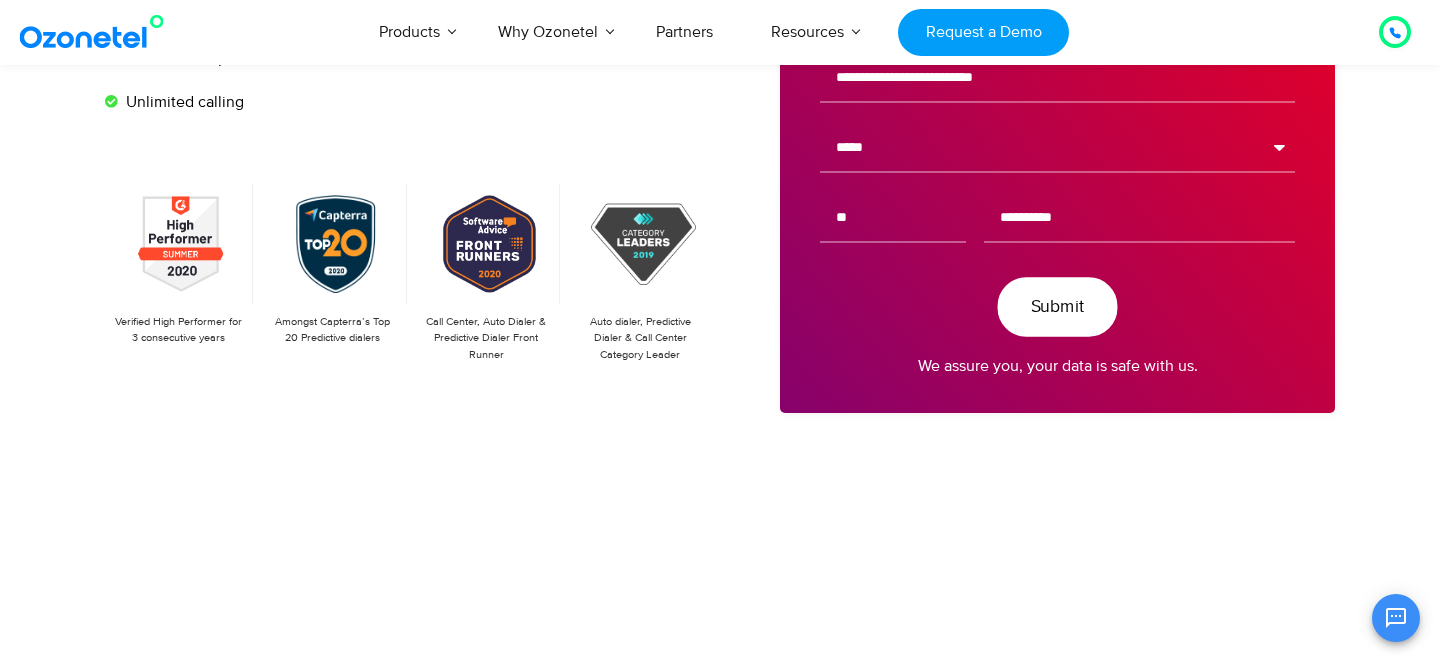 click on "Submit" at bounding box center [1058, 306] 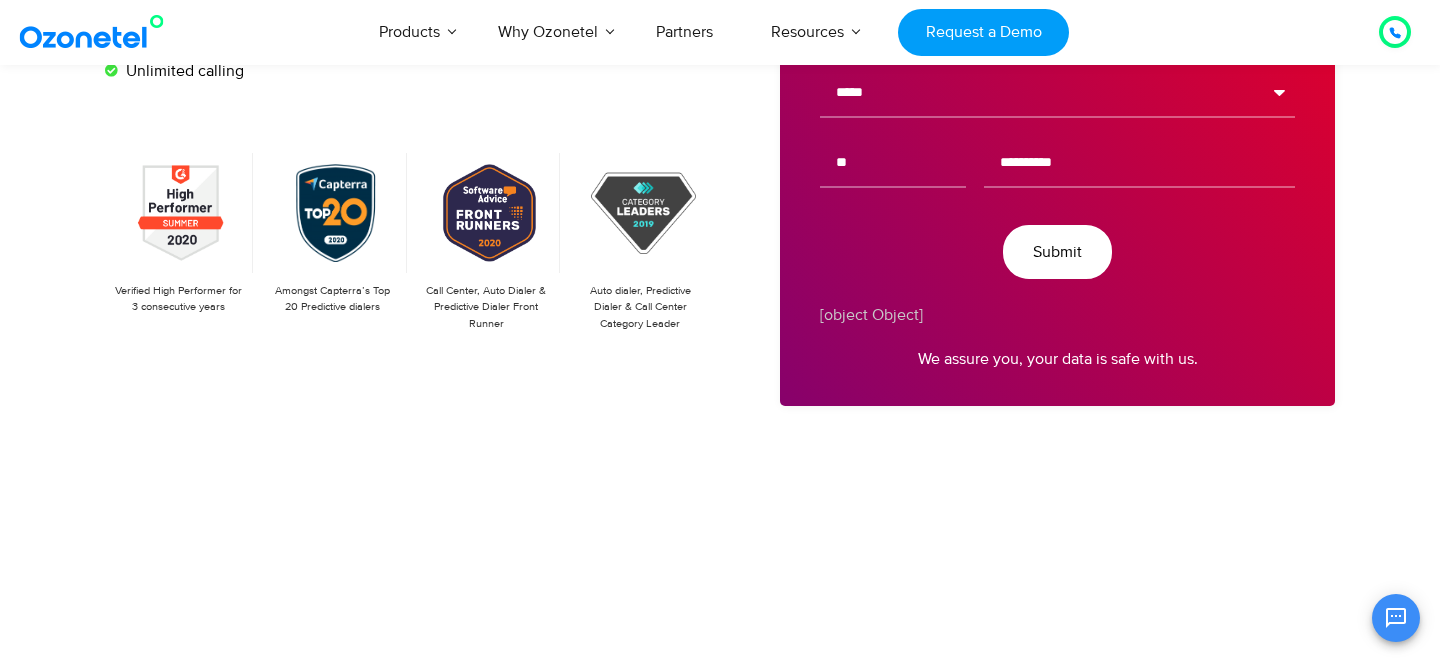 scroll, scrollTop: 429, scrollLeft: 0, axis: vertical 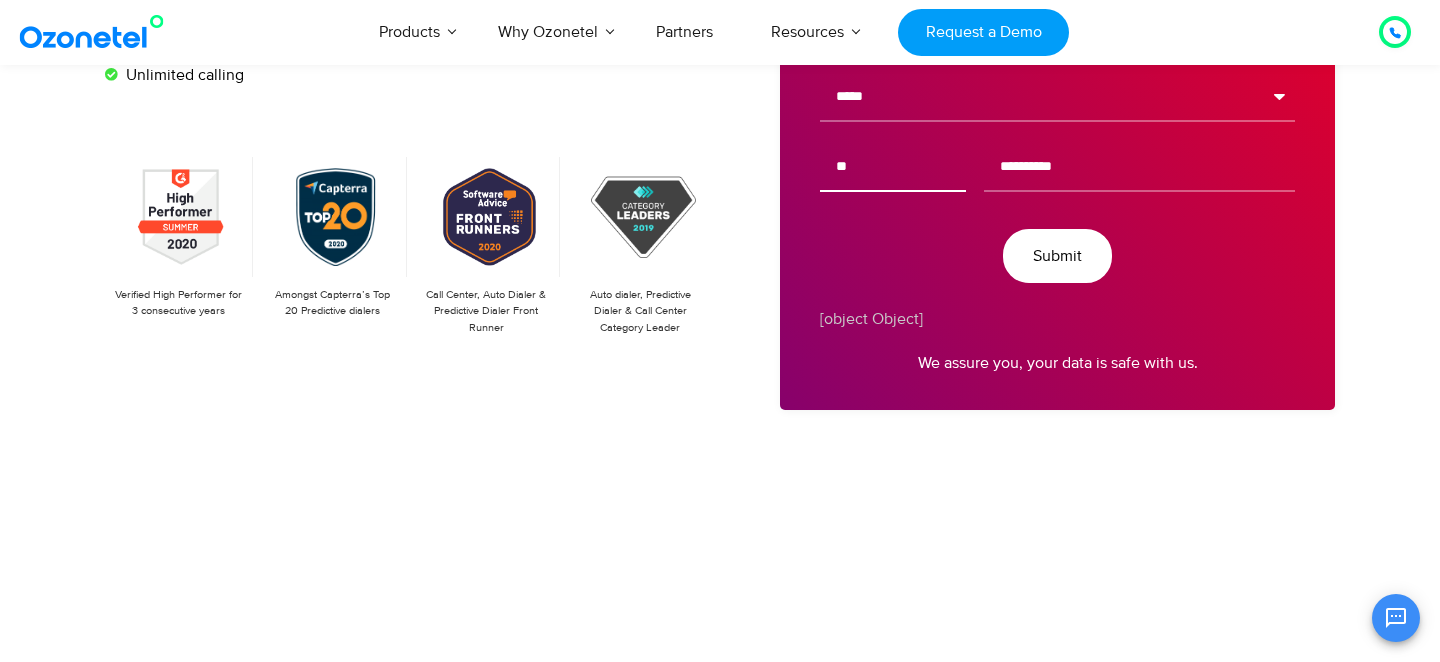 click on "**" at bounding box center [893, 167] 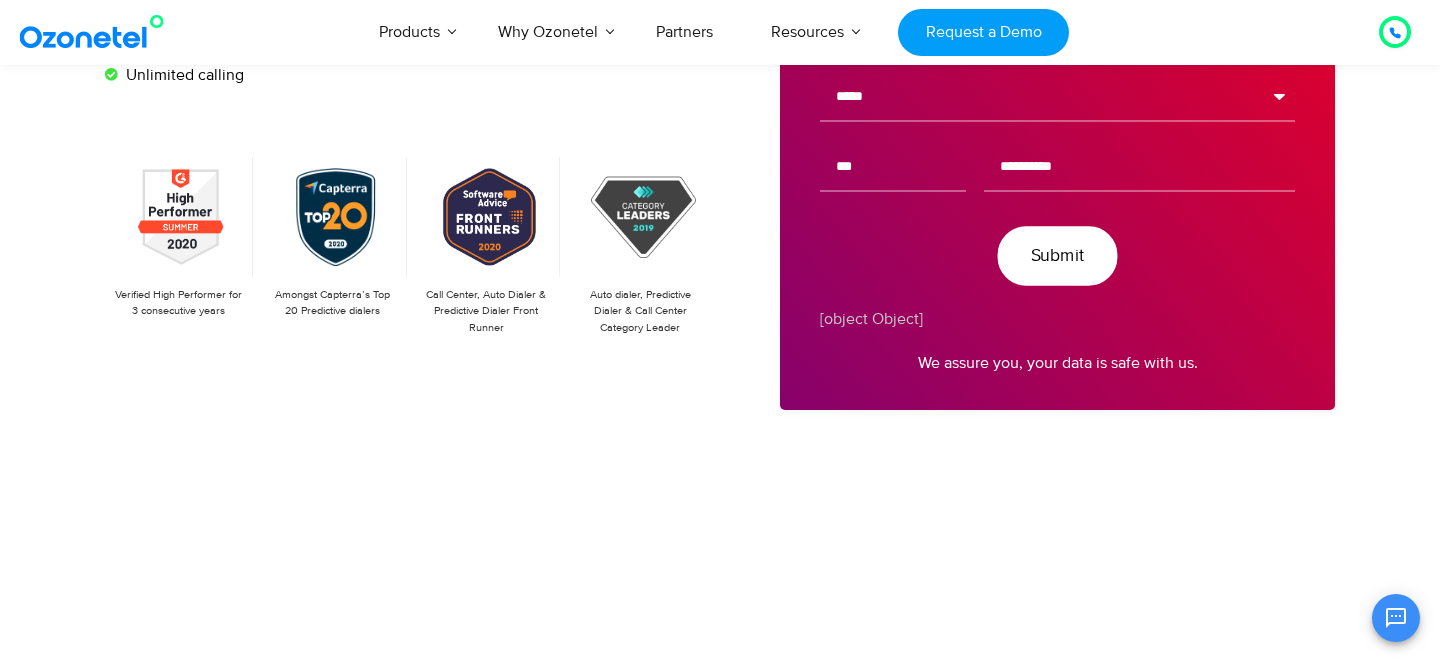 click on "Submit" at bounding box center [1058, 255] 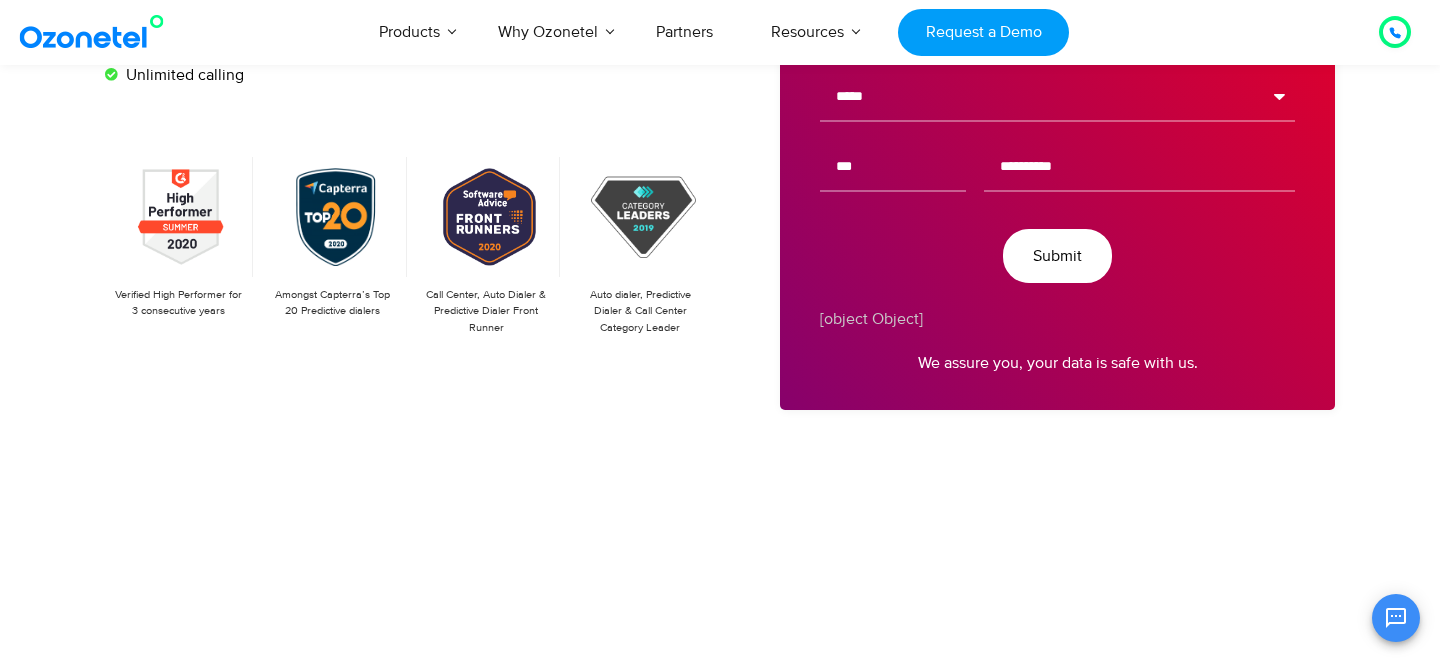 scroll, scrollTop: 0, scrollLeft: 0, axis: both 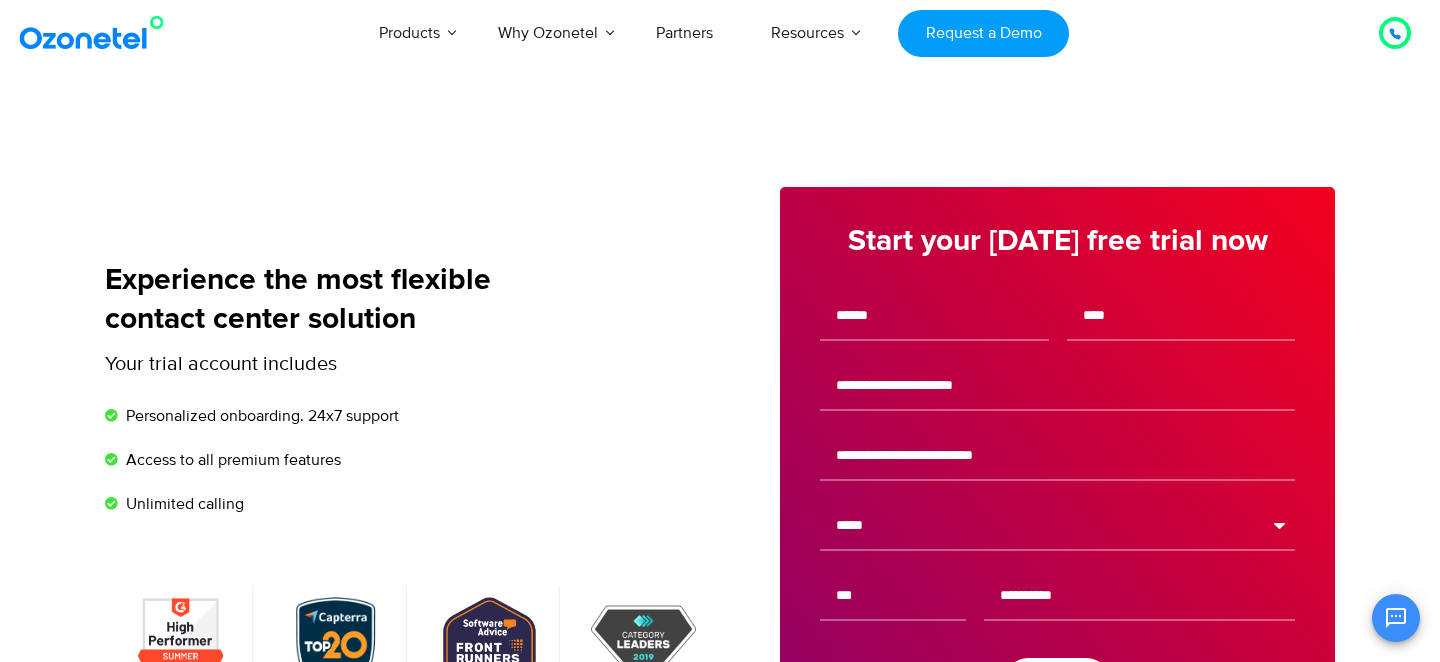 click at bounding box center [1395, 33] 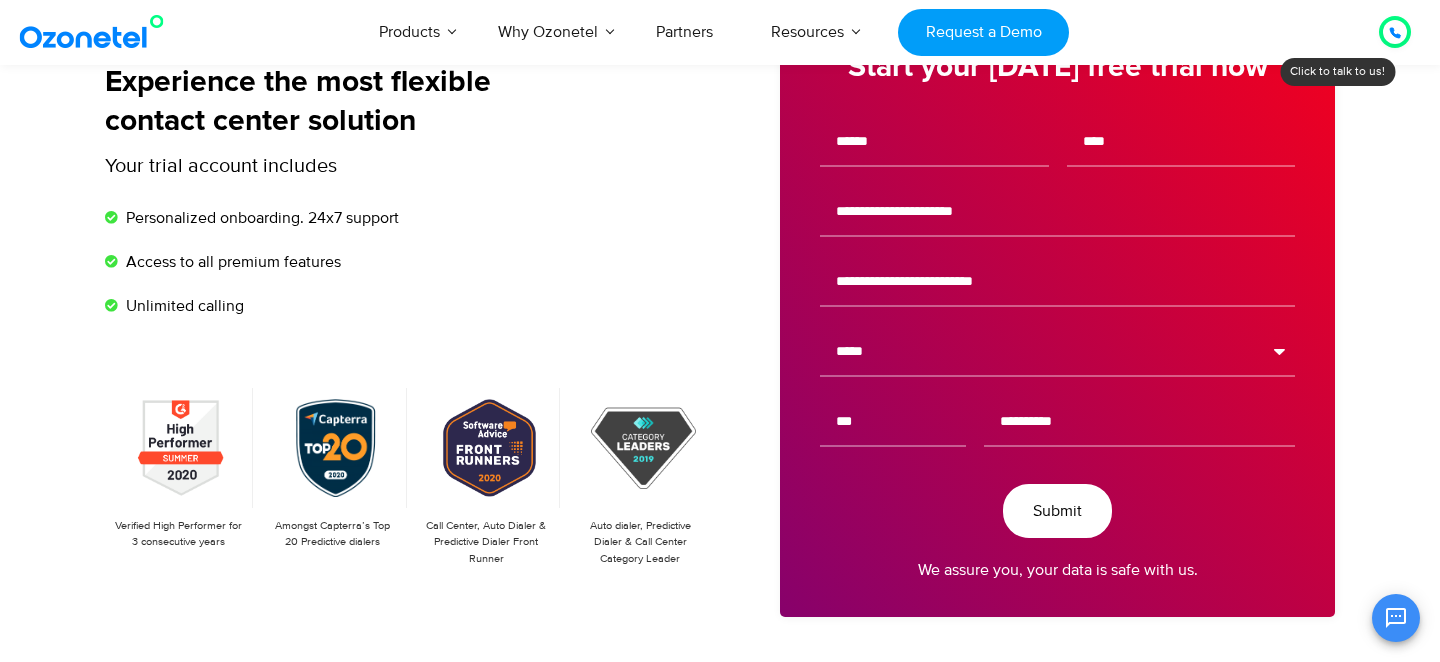 scroll, scrollTop: 198, scrollLeft: 0, axis: vertical 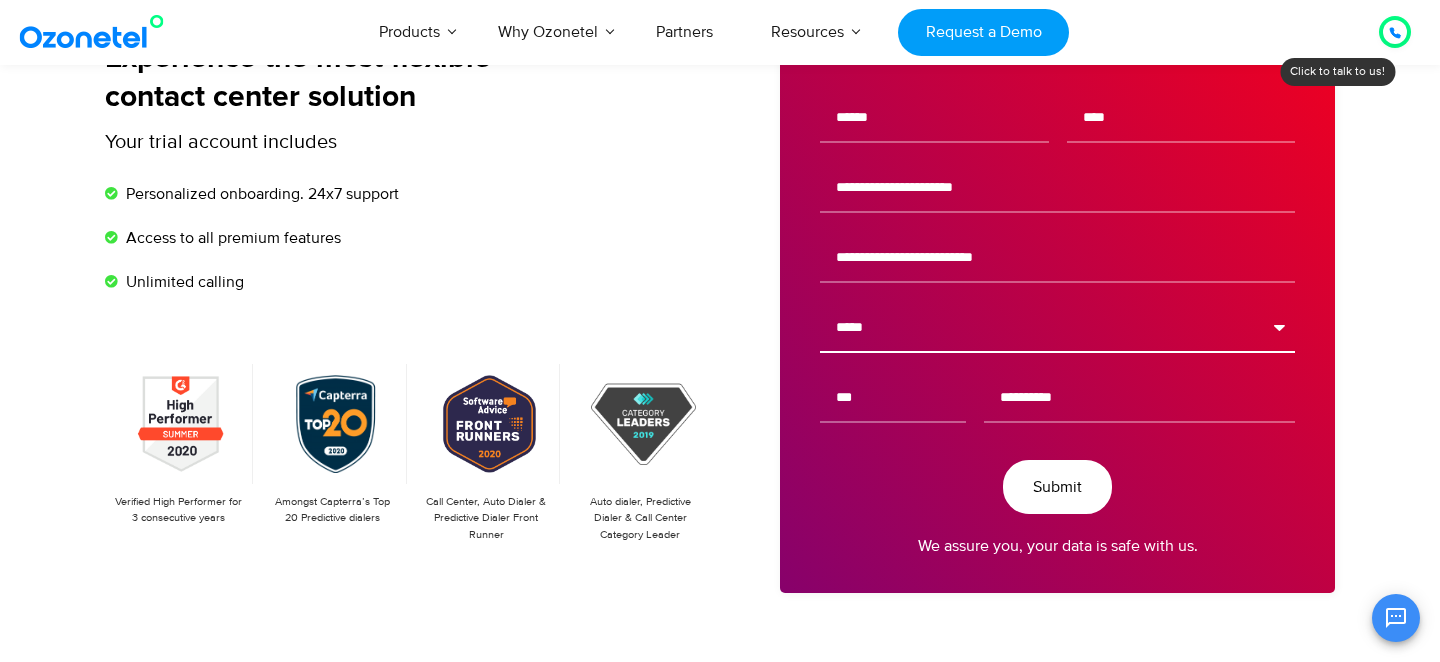click on "**********" at bounding box center (1057, 328) 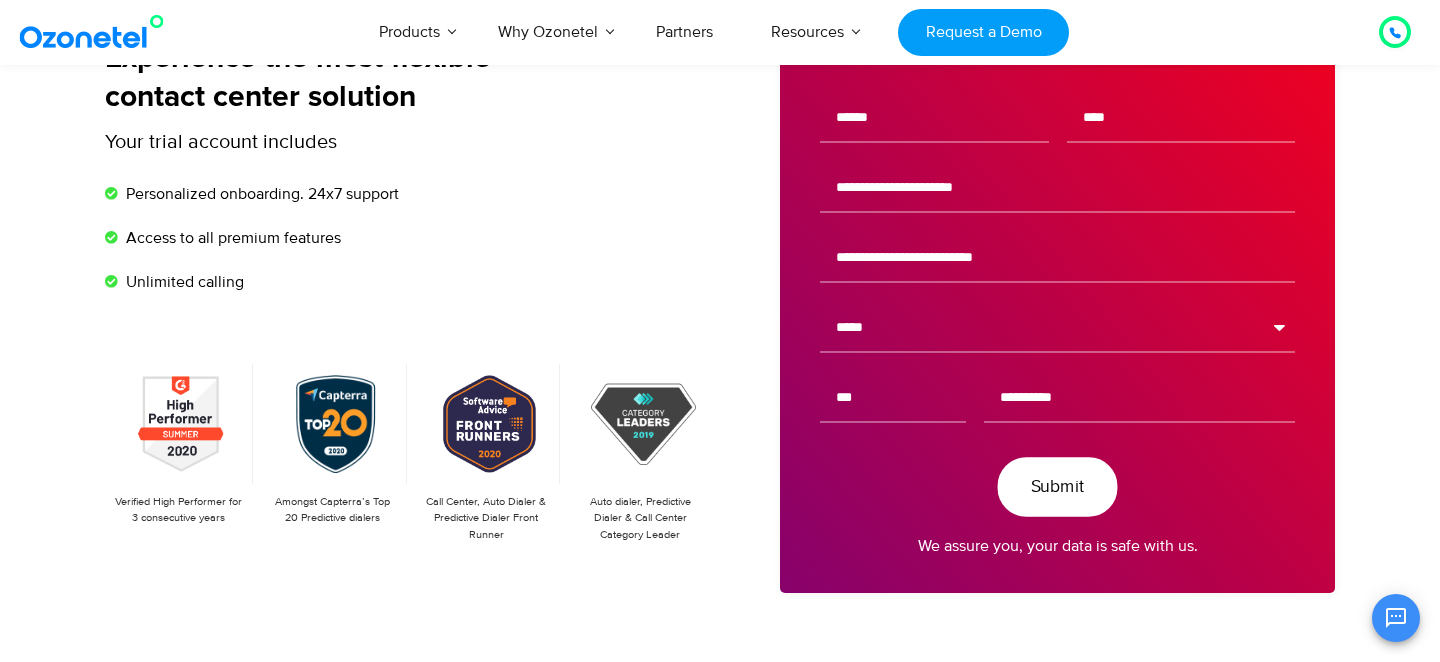 click on "Submit" at bounding box center (1058, 487) 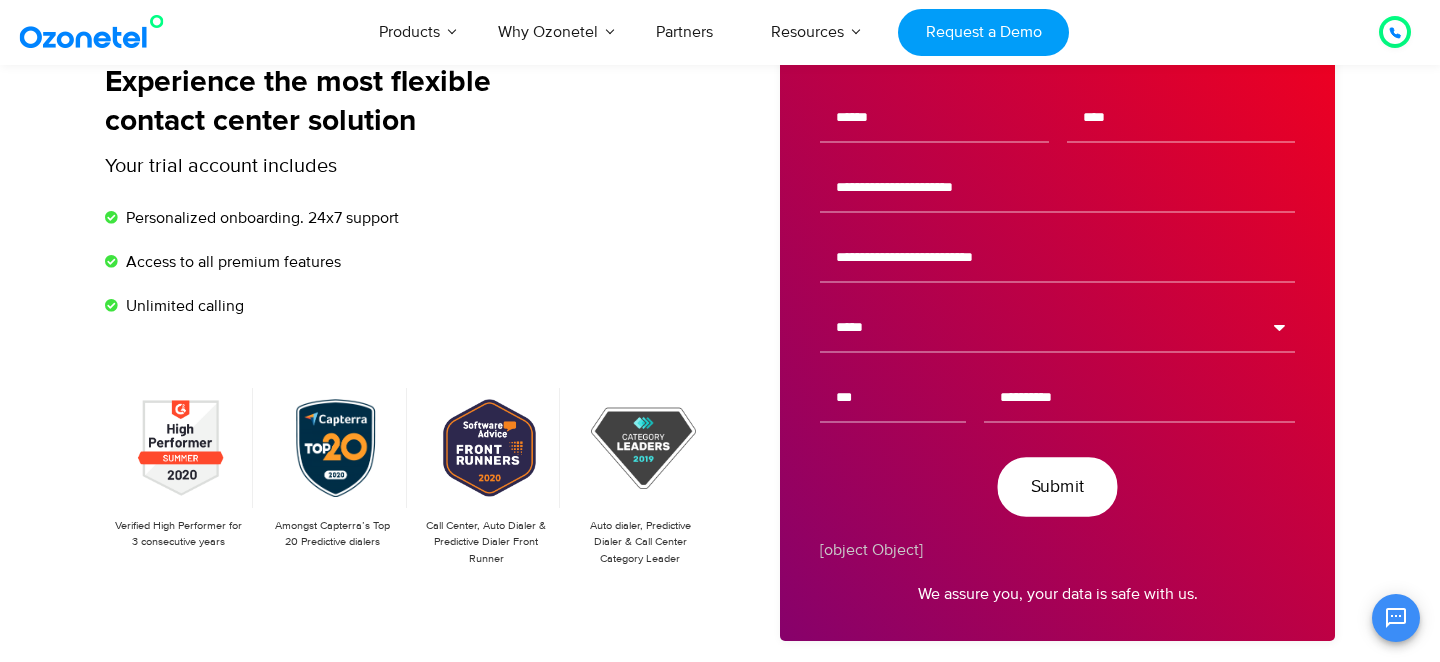 scroll, scrollTop: 222, scrollLeft: 0, axis: vertical 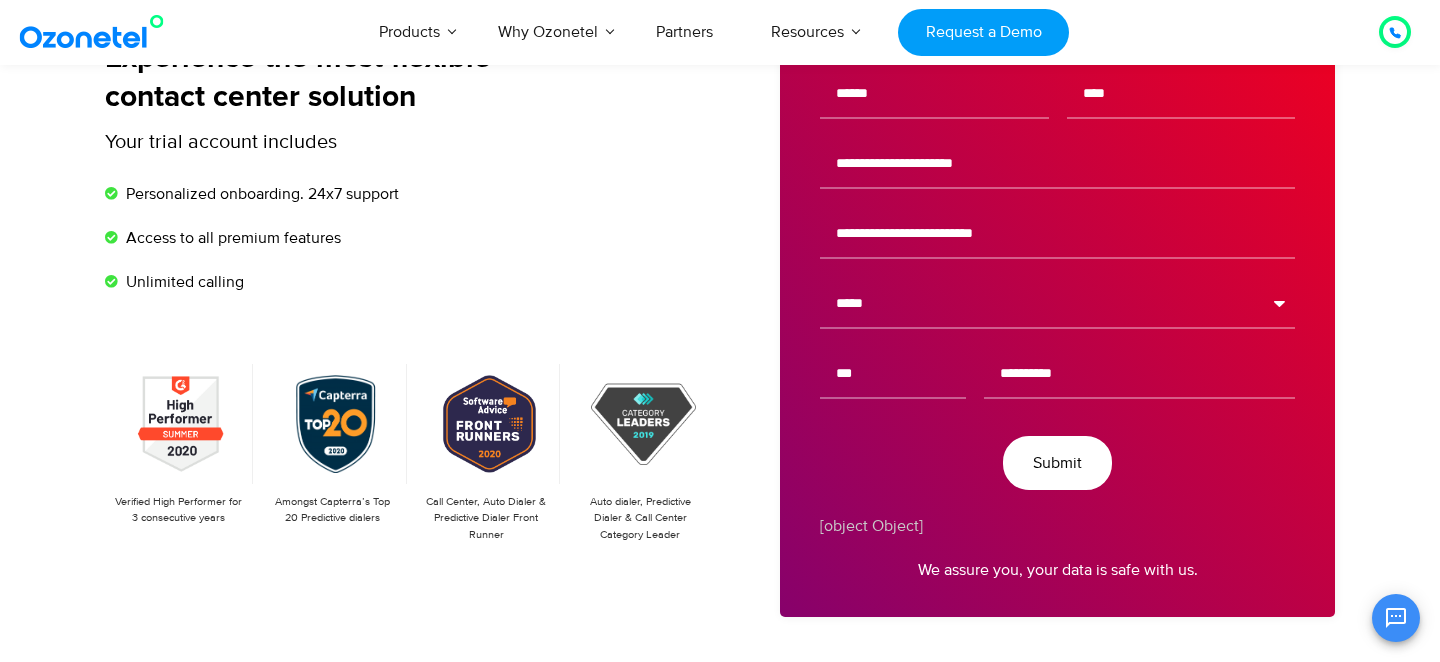 click on "[object Object]" at bounding box center (1057, 522) 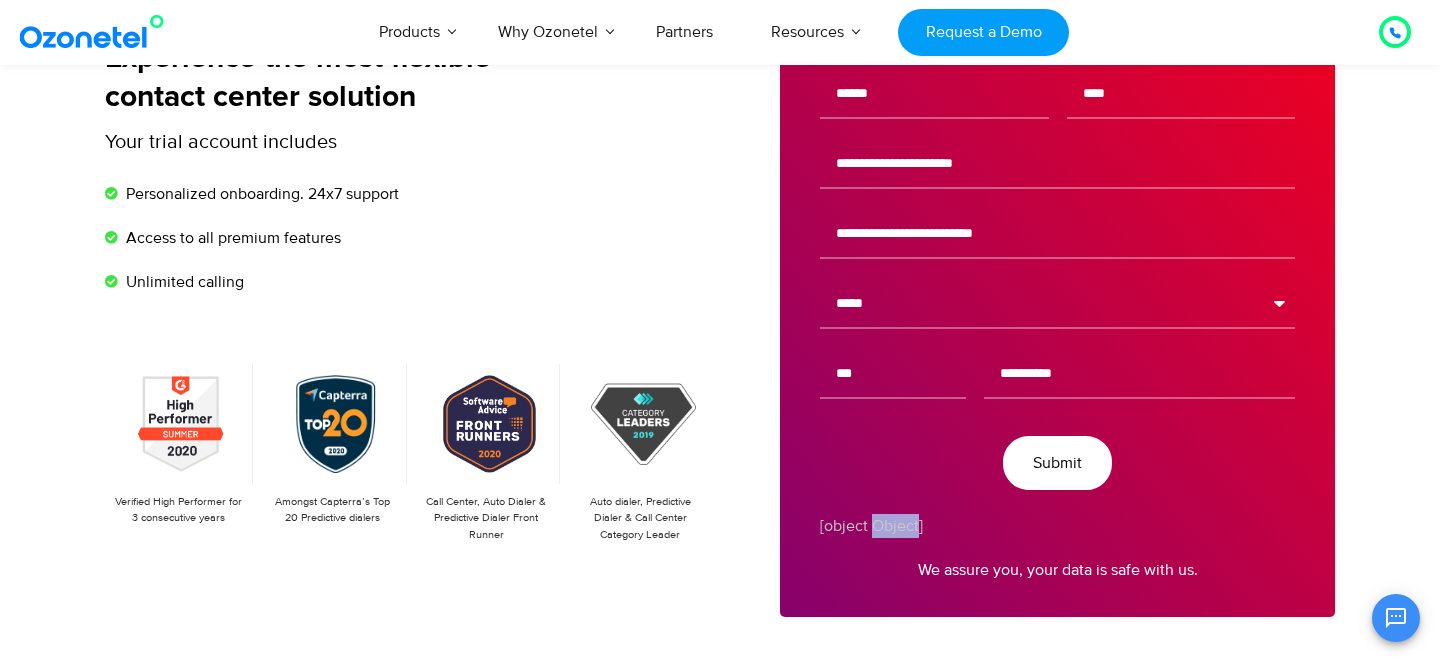 click on "[object Object]" at bounding box center [1057, 522] 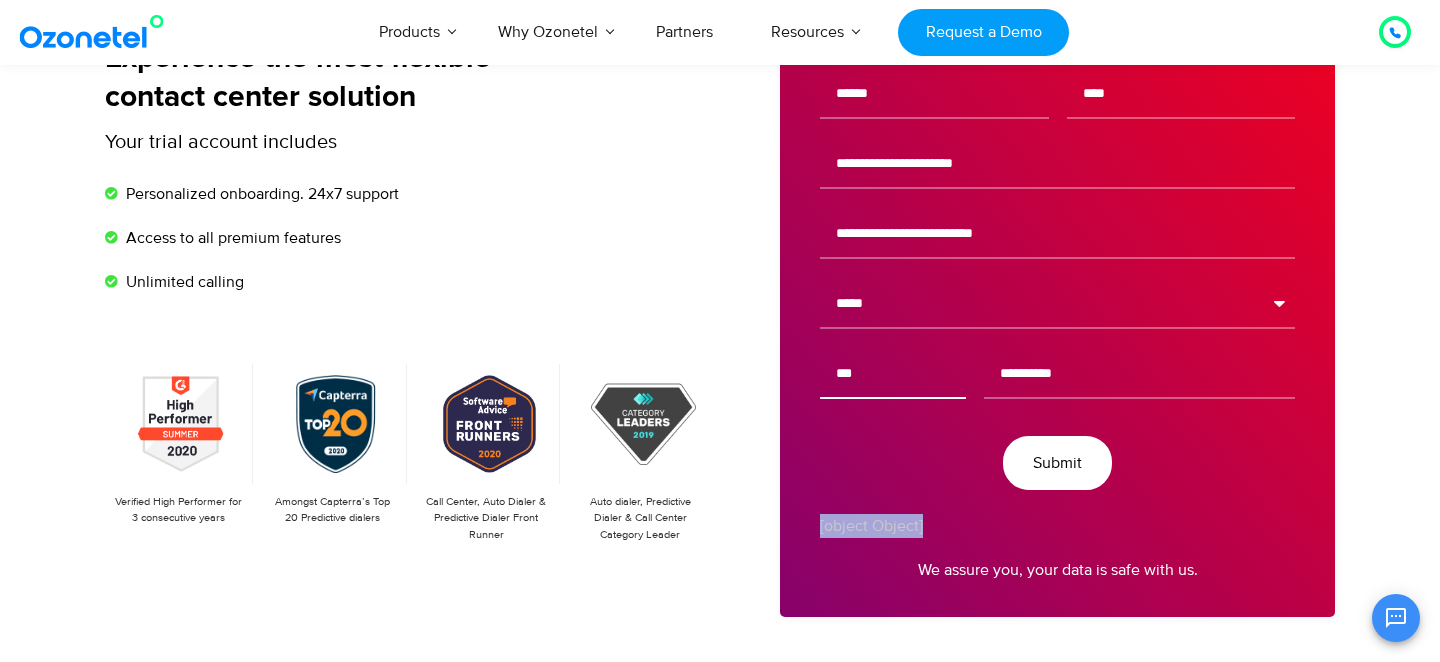 click on "***" at bounding box center [893, 374] 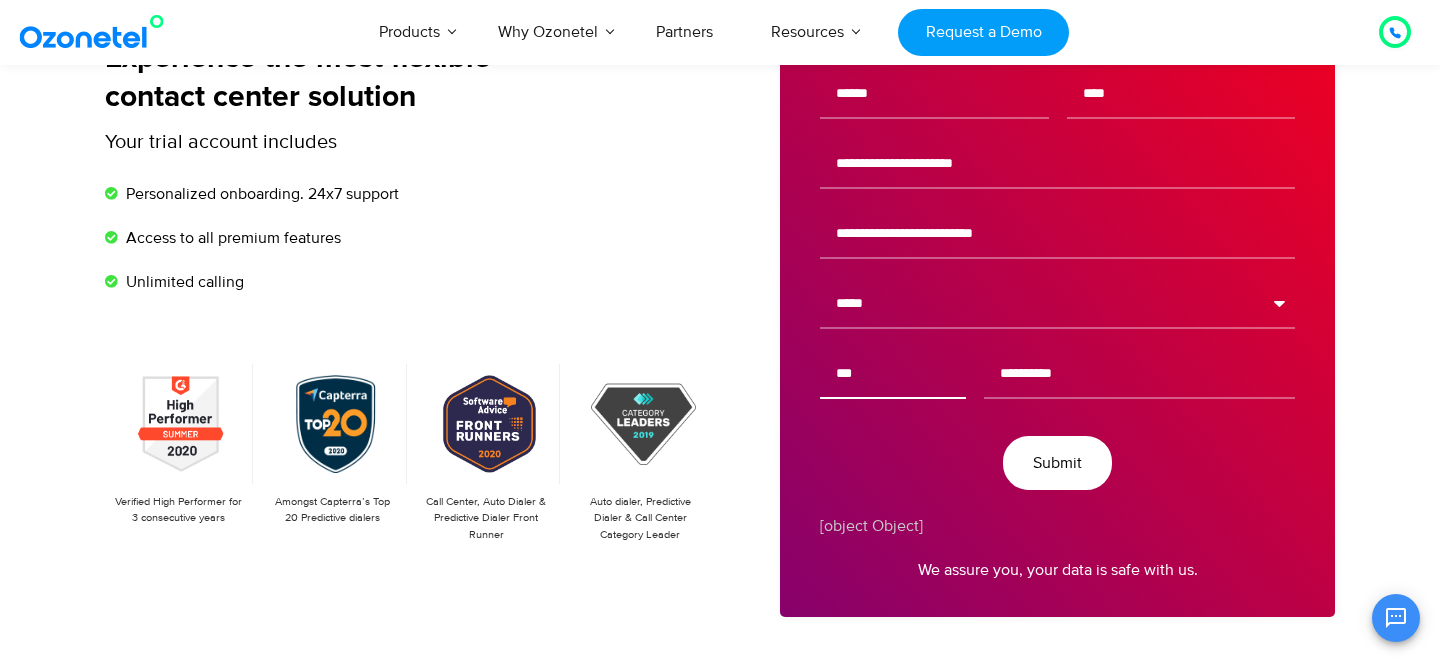 click on "***" at bounding box center (893, 374) 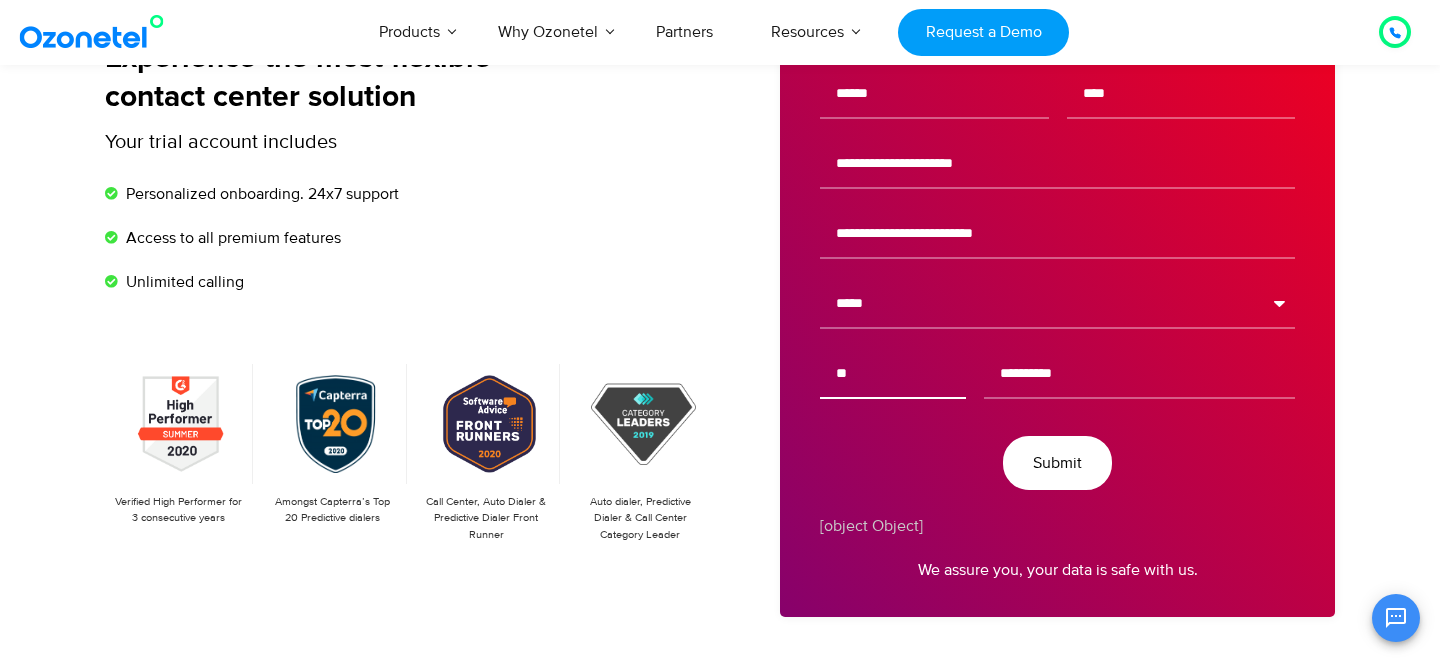 click on "**" at bounding box center [893, 374] 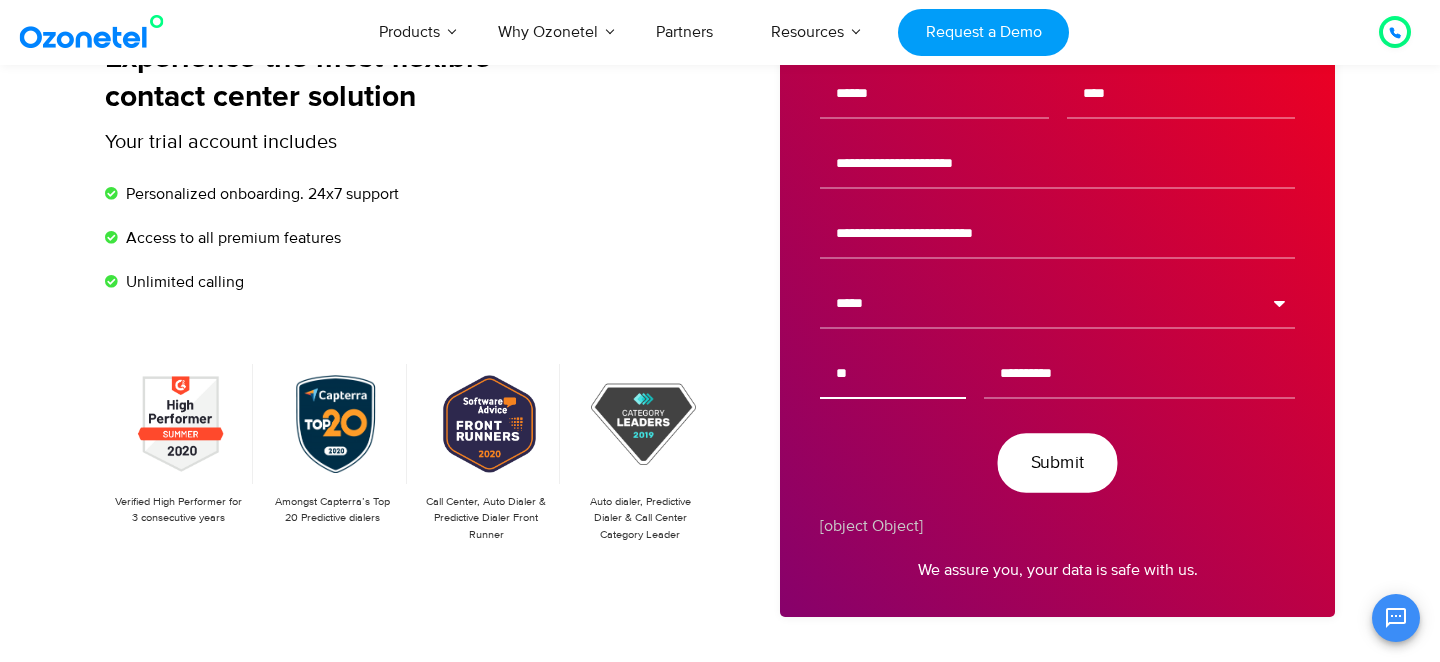 type on "**" 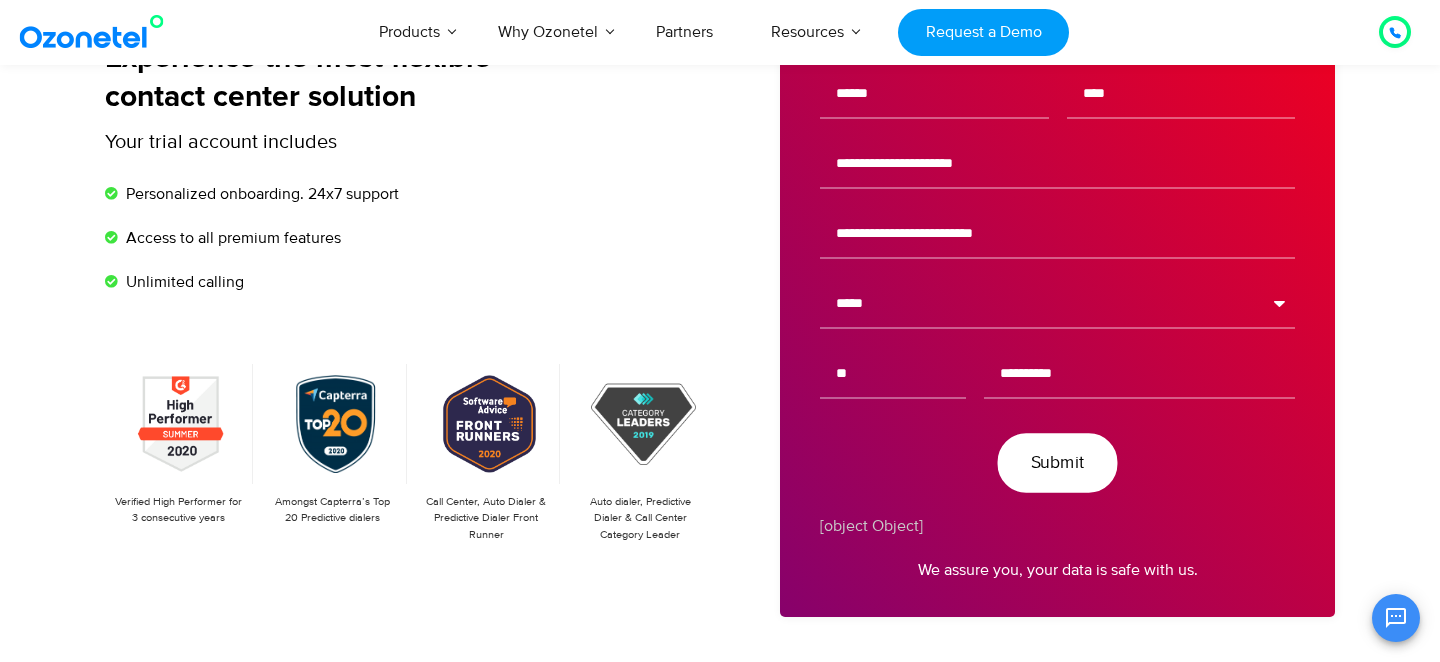 click on "Submit" at bounding box center (1058, 463) 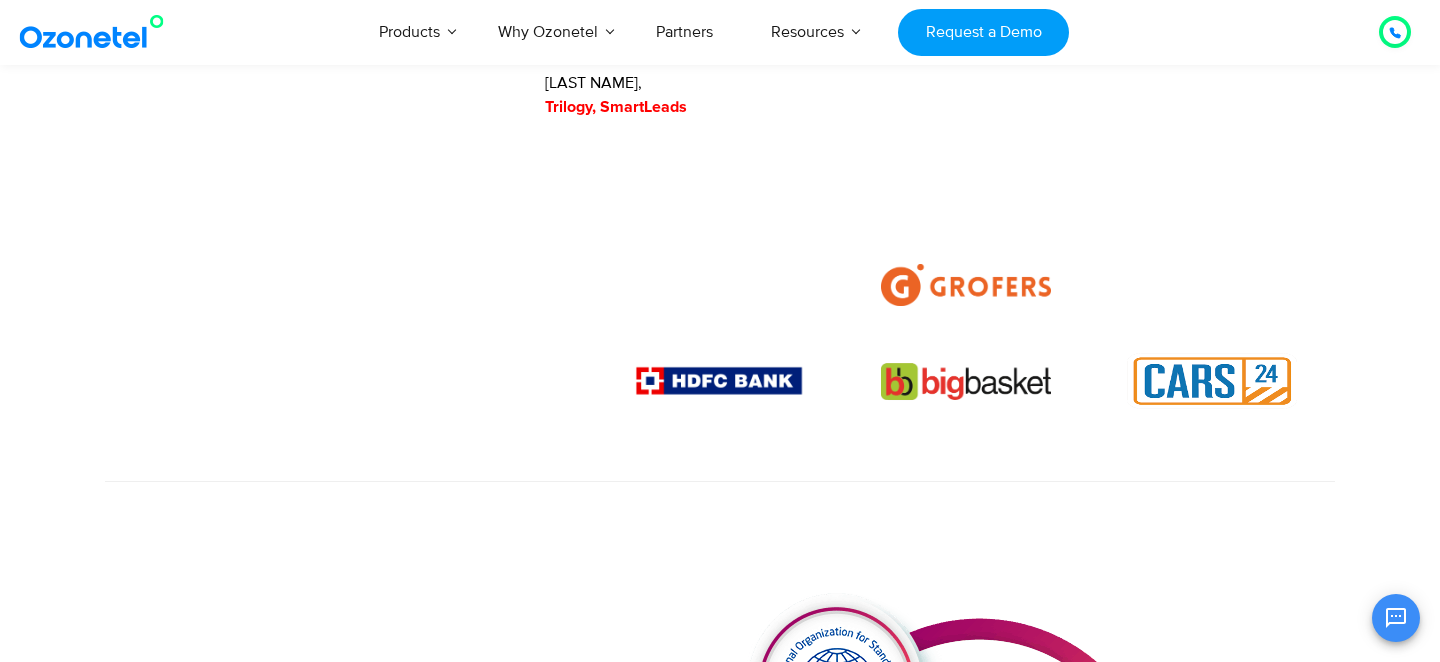 scroll, scrollTop: 1342, scrollLeft: 0, axis: vertical 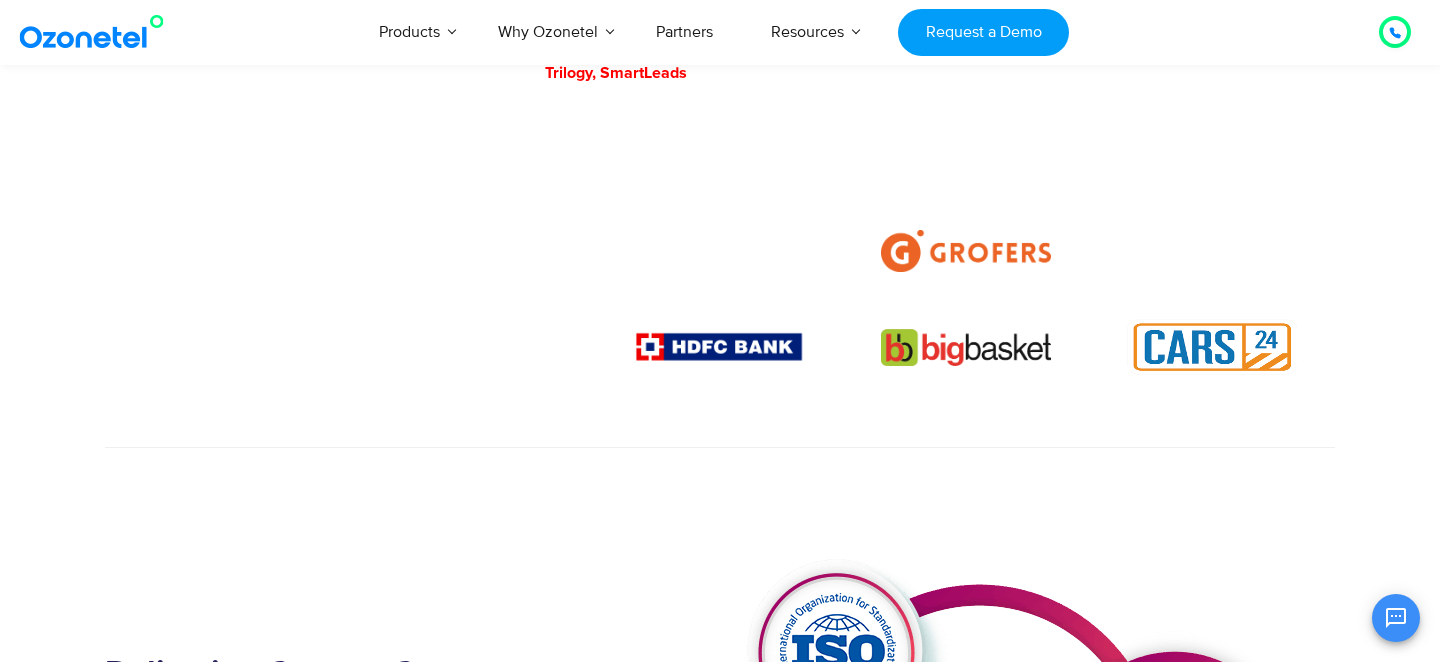 click at bounding box center [1395, 33] 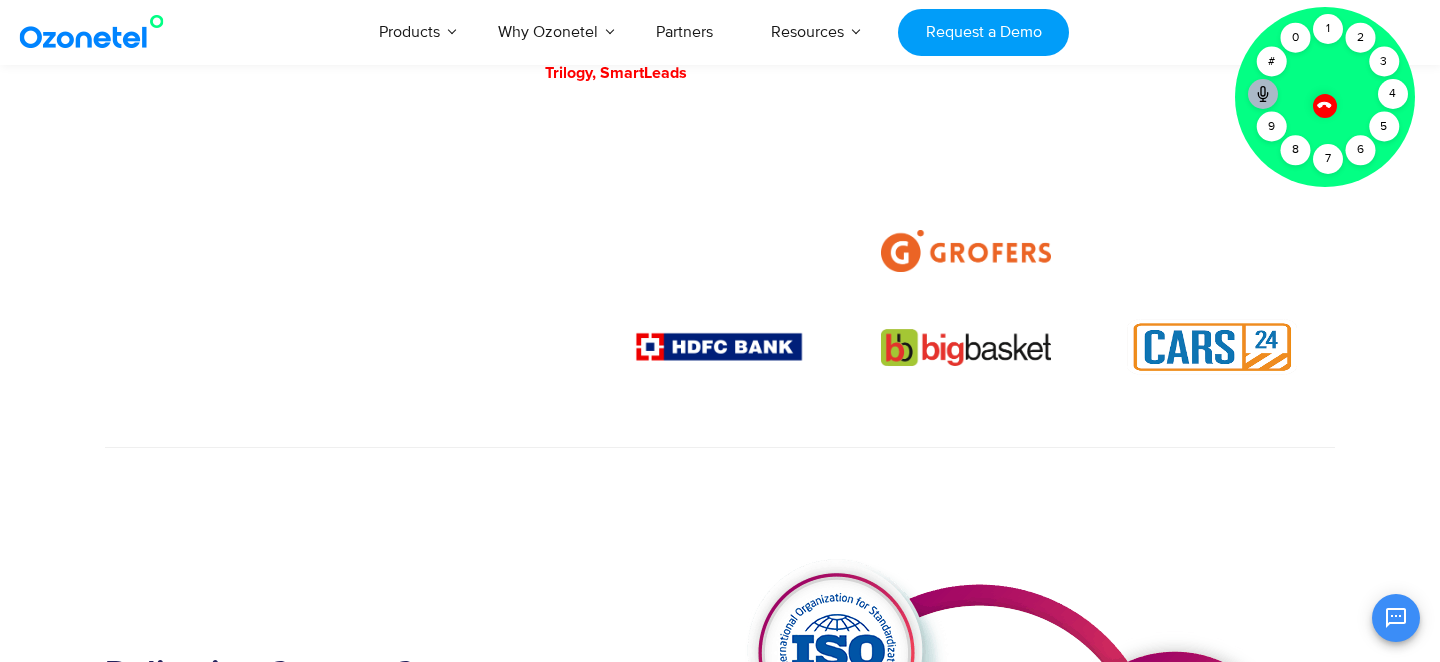 click at bounding box center (1324, 105) 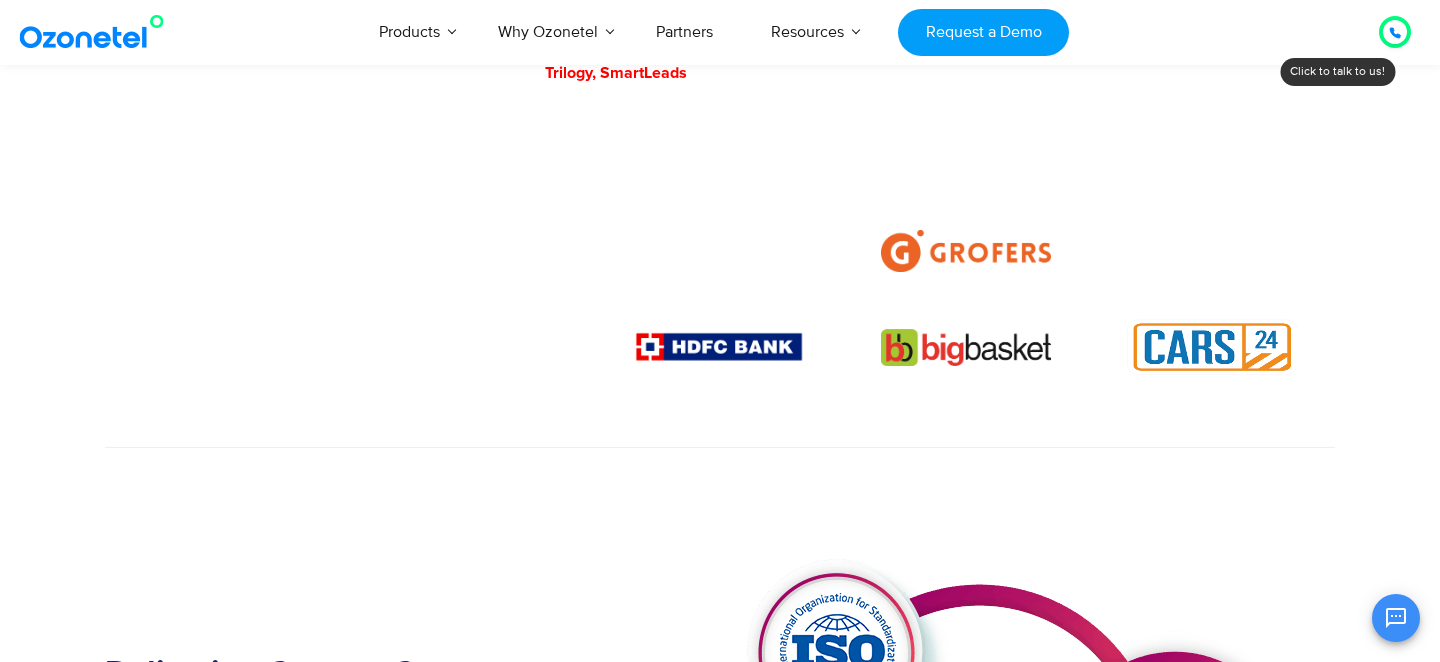 click at bounding box center [1395, 32] 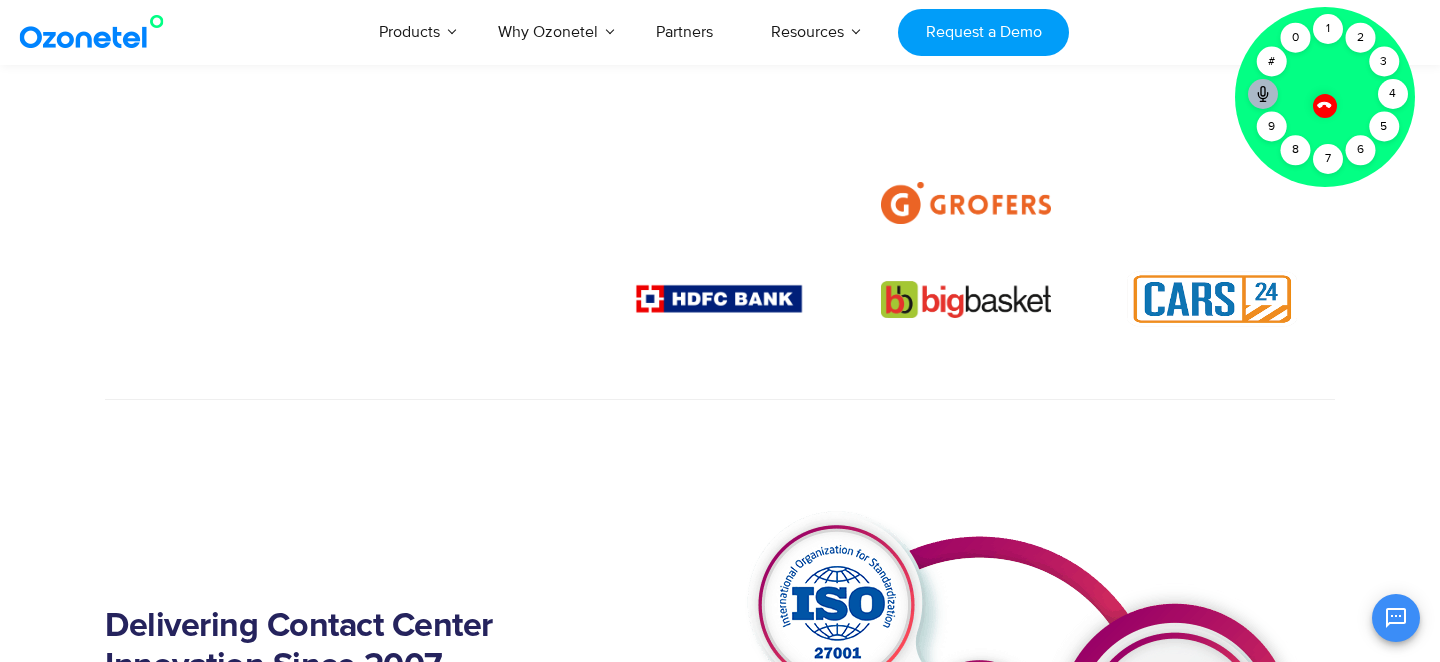scroll, scrollTop: 1294, scrollLeft: 0, axis: vertical 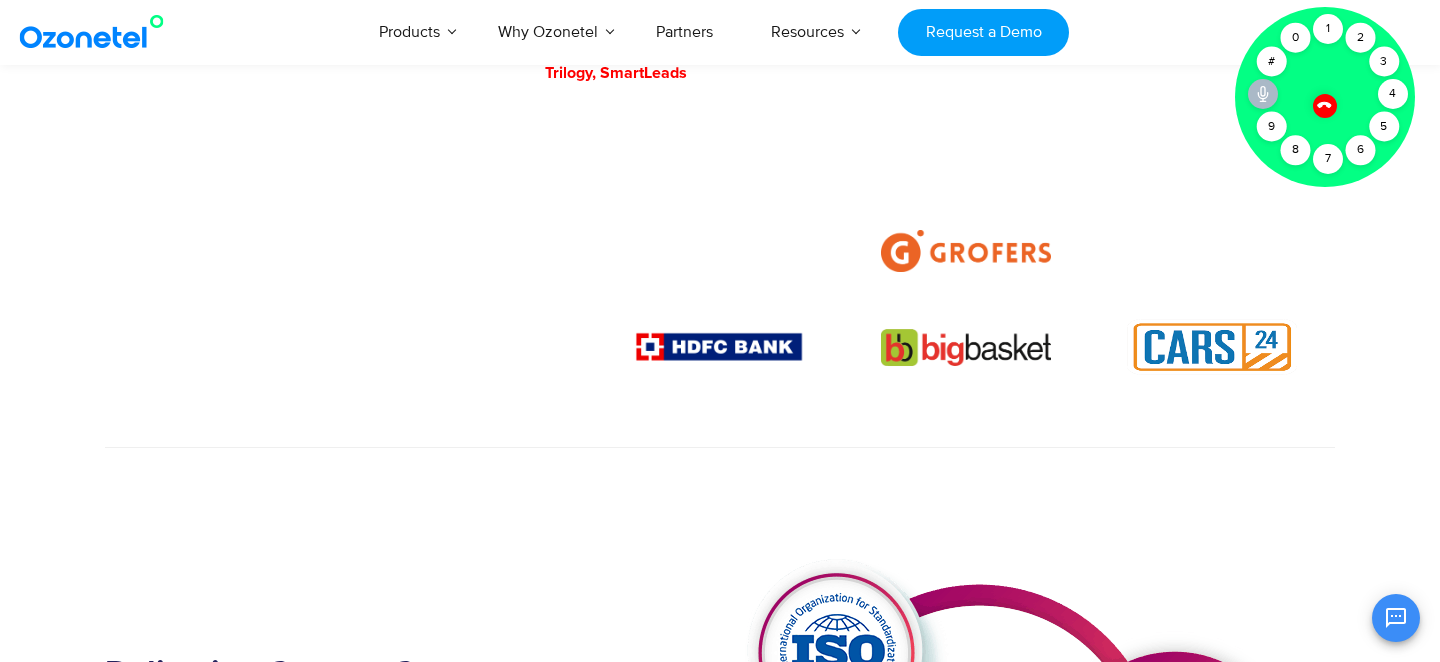 click at bounding box center [1263, 91] 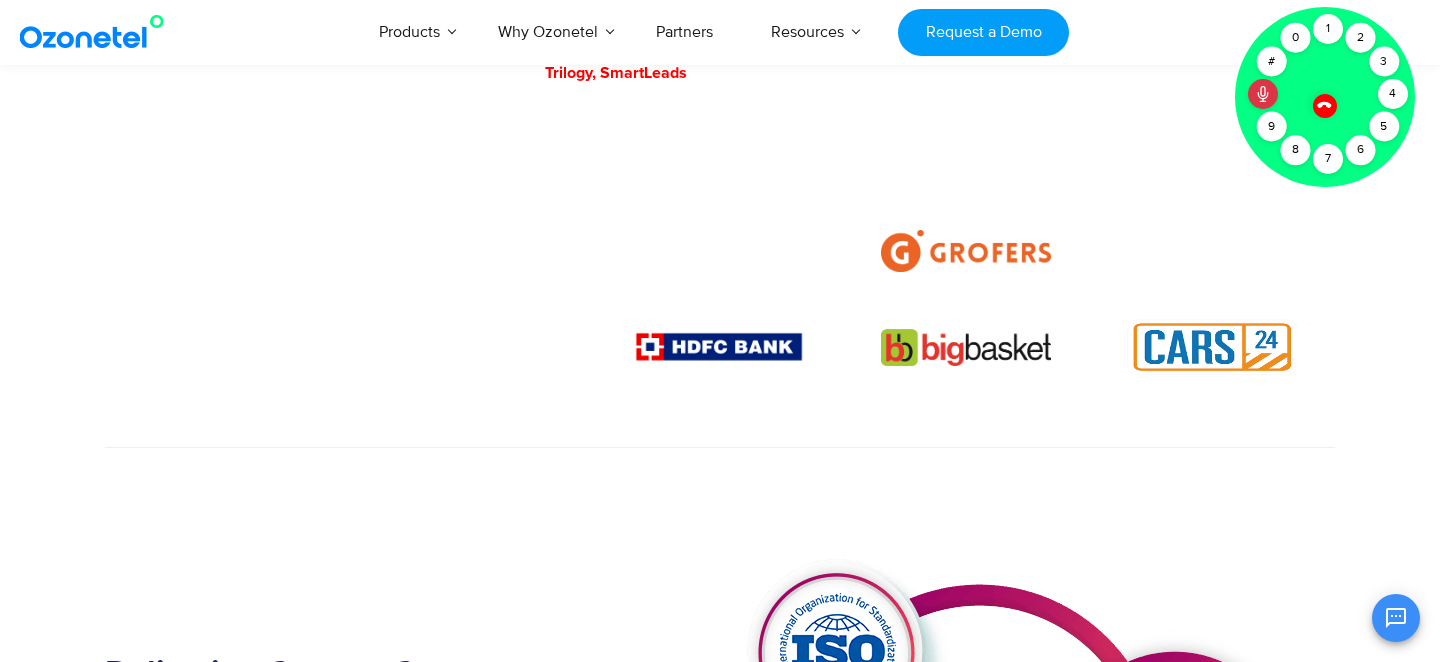 click at bounding box center (1263, 91) 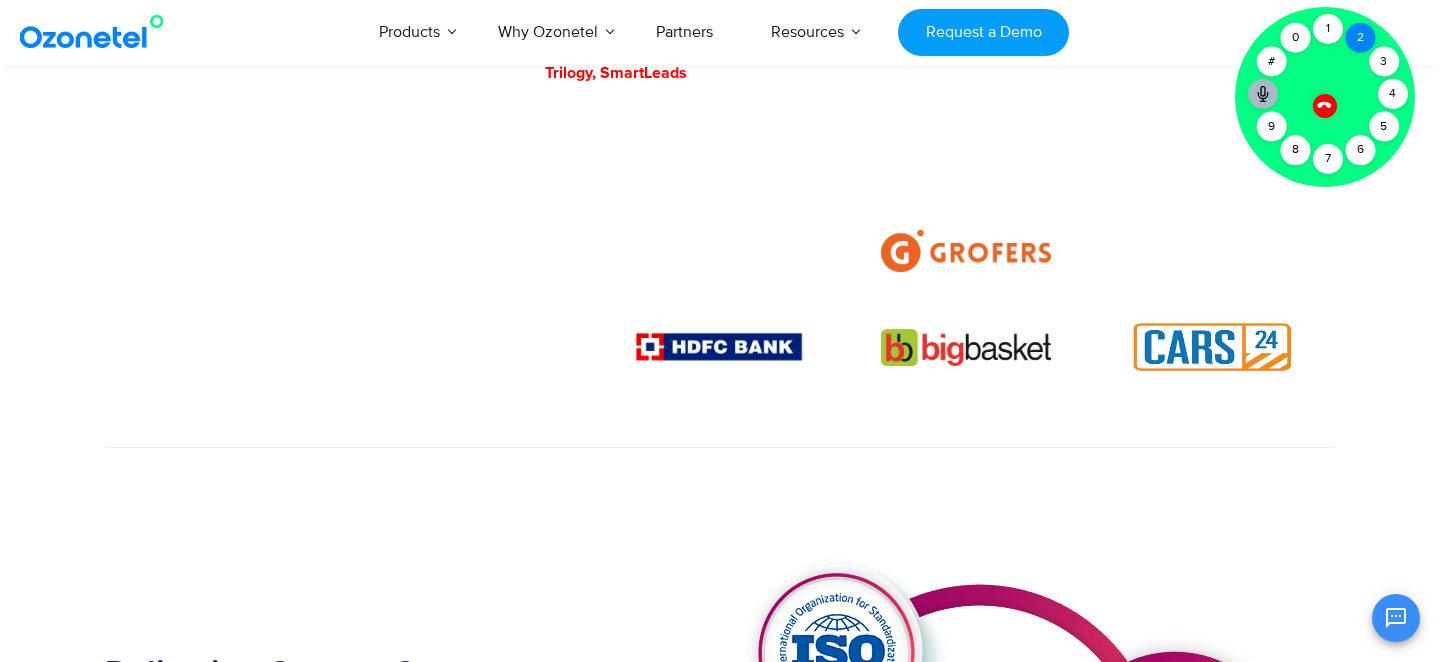 click on "2" at bounding box center [1360, 38] 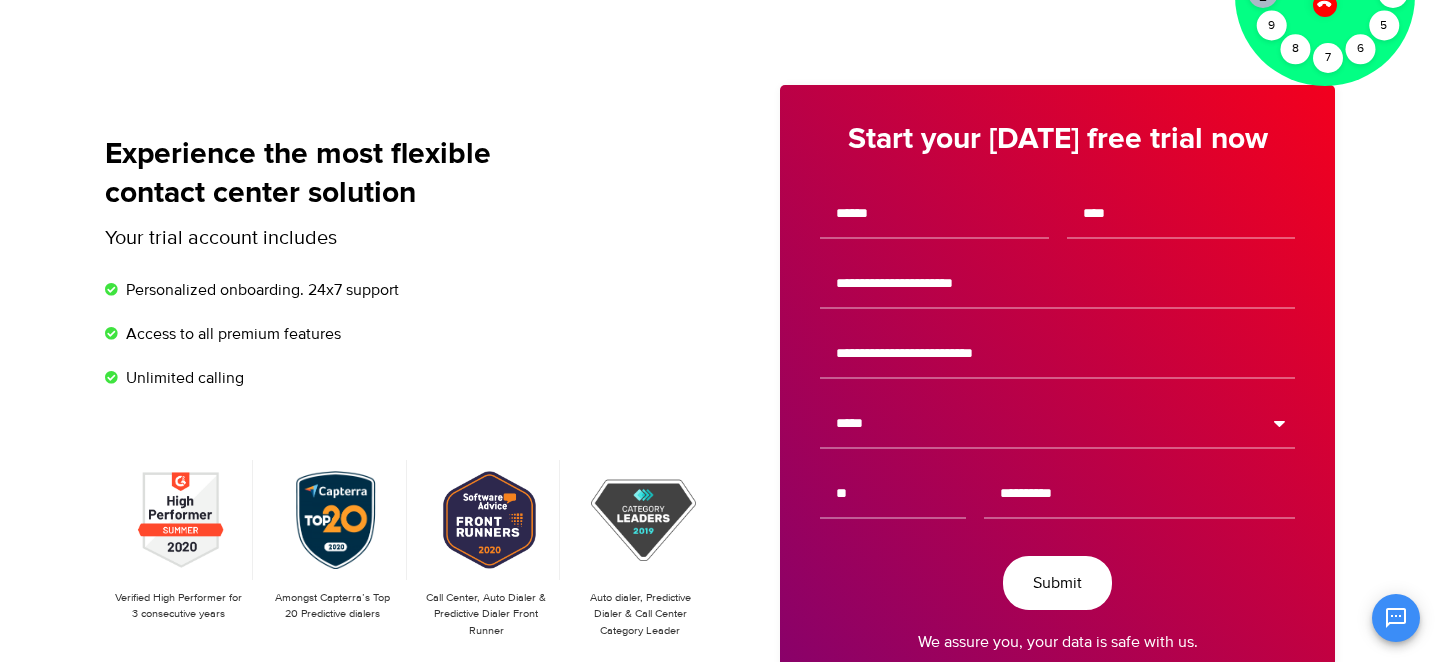 scroll, scrollTop: 0, scrollLeft: 0, axis: both 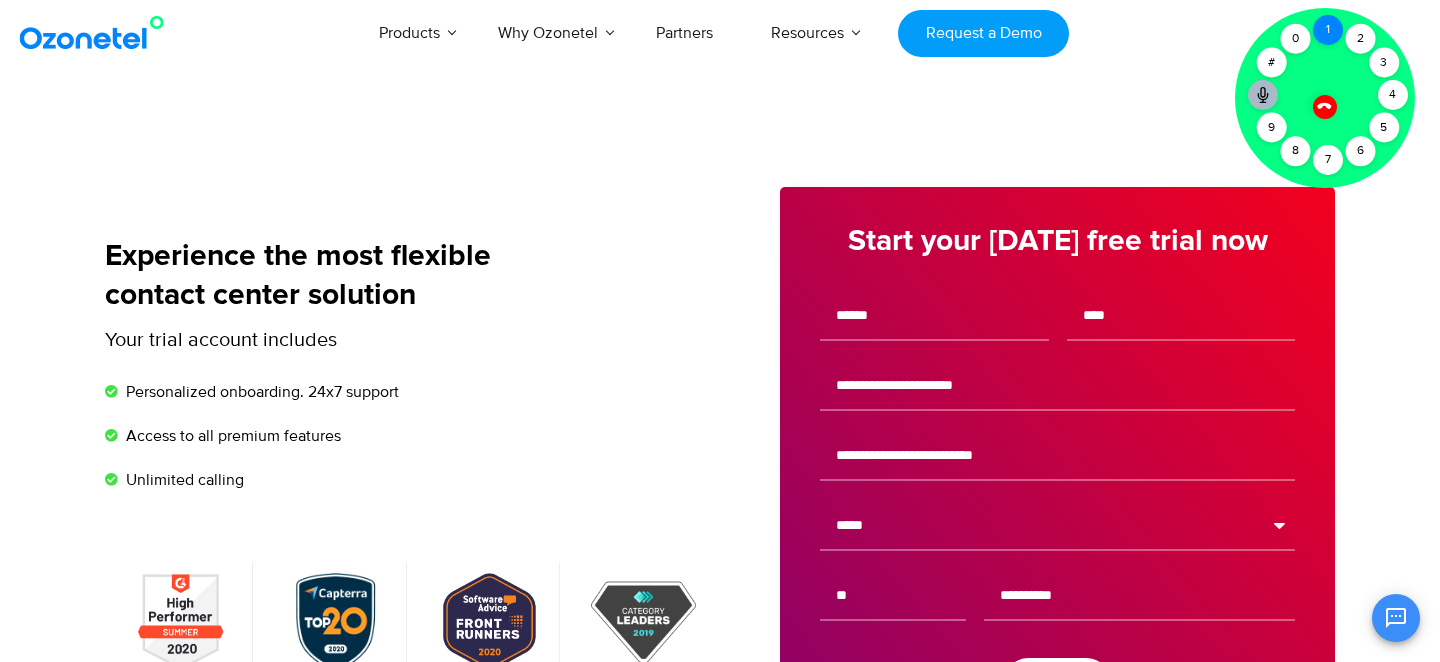 click on "1" at bounding box center [1328, 30] 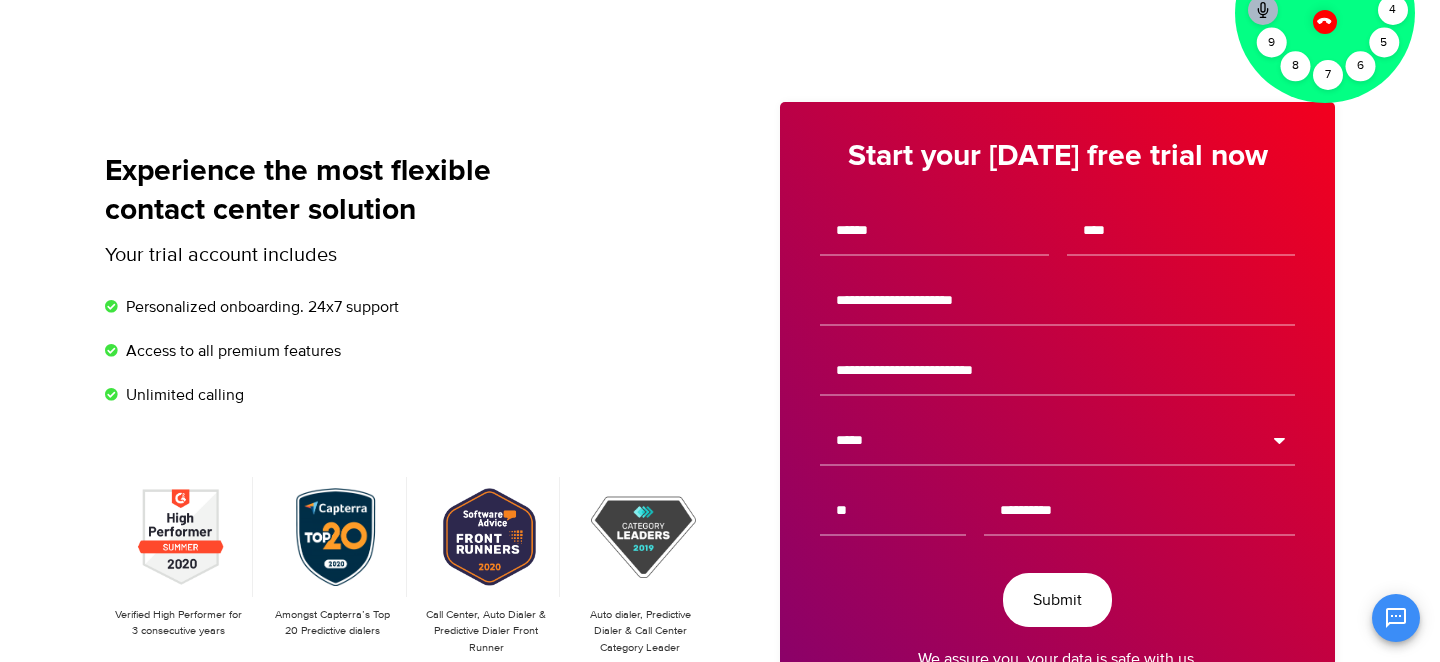 scroll, scrollTop: 0, scrollLeft: 0, axis: both 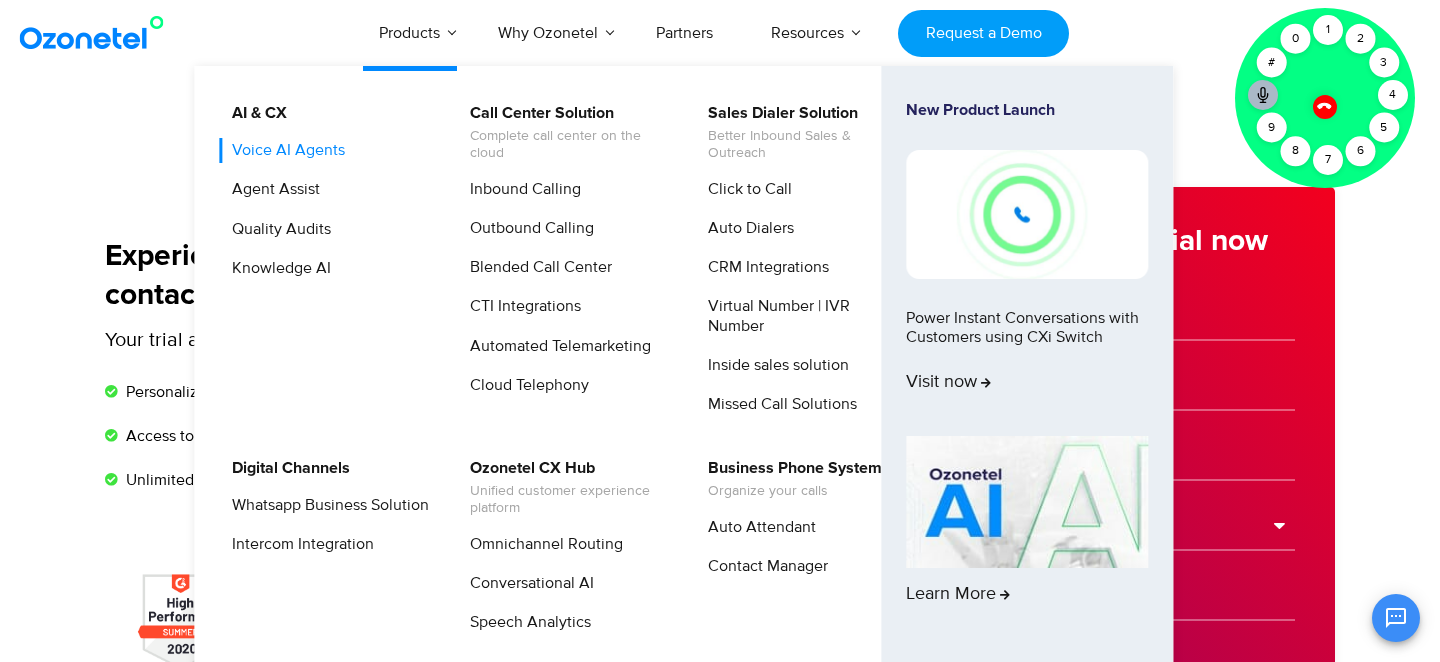 click on "Voice AI Agents" at bounding box center (283, 150) 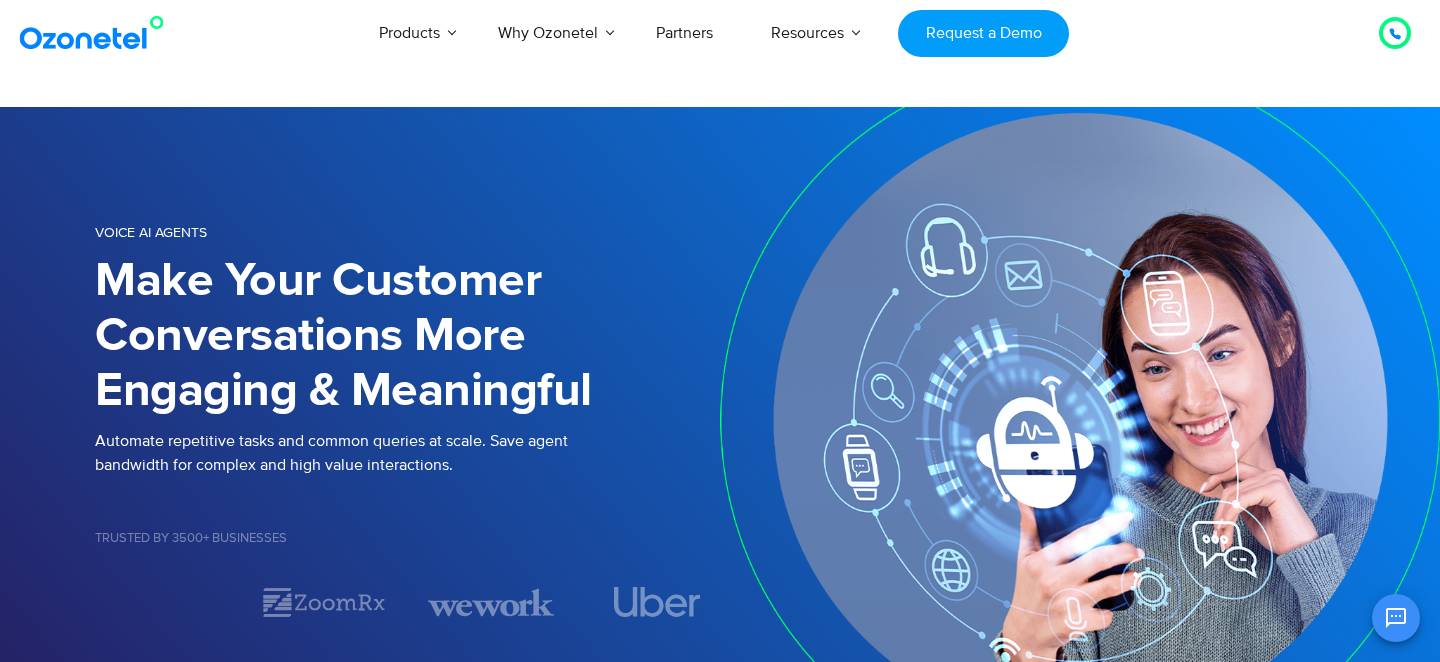 scroll, scrollTop: 622, scrollLeft: 0, axis: vertical 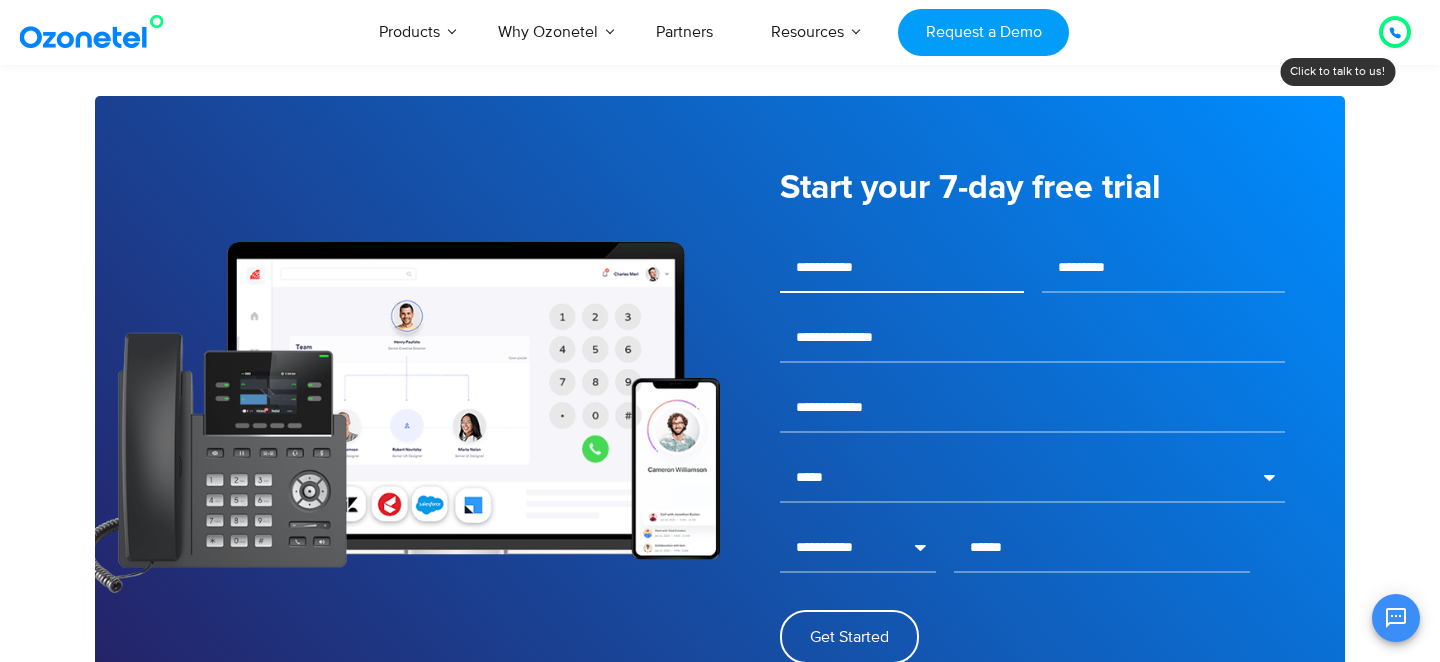 click at bounding box center (902, 268) 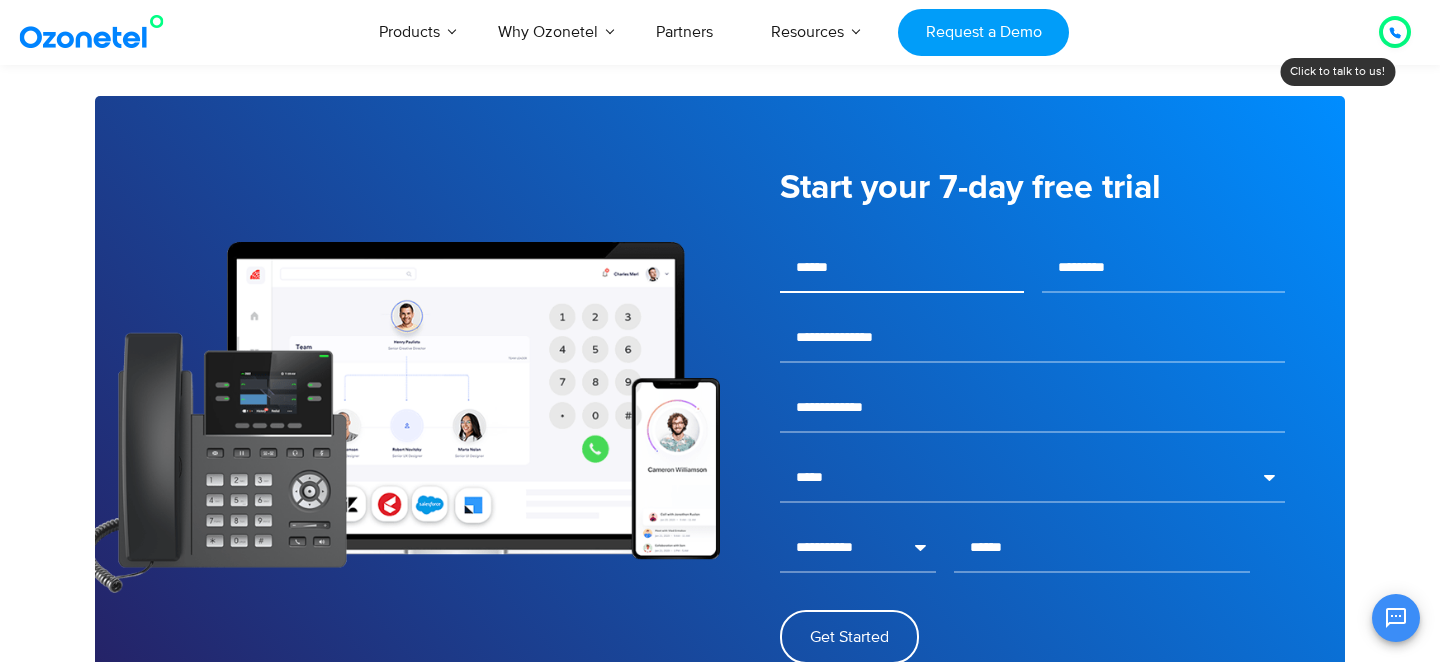 type on "******" 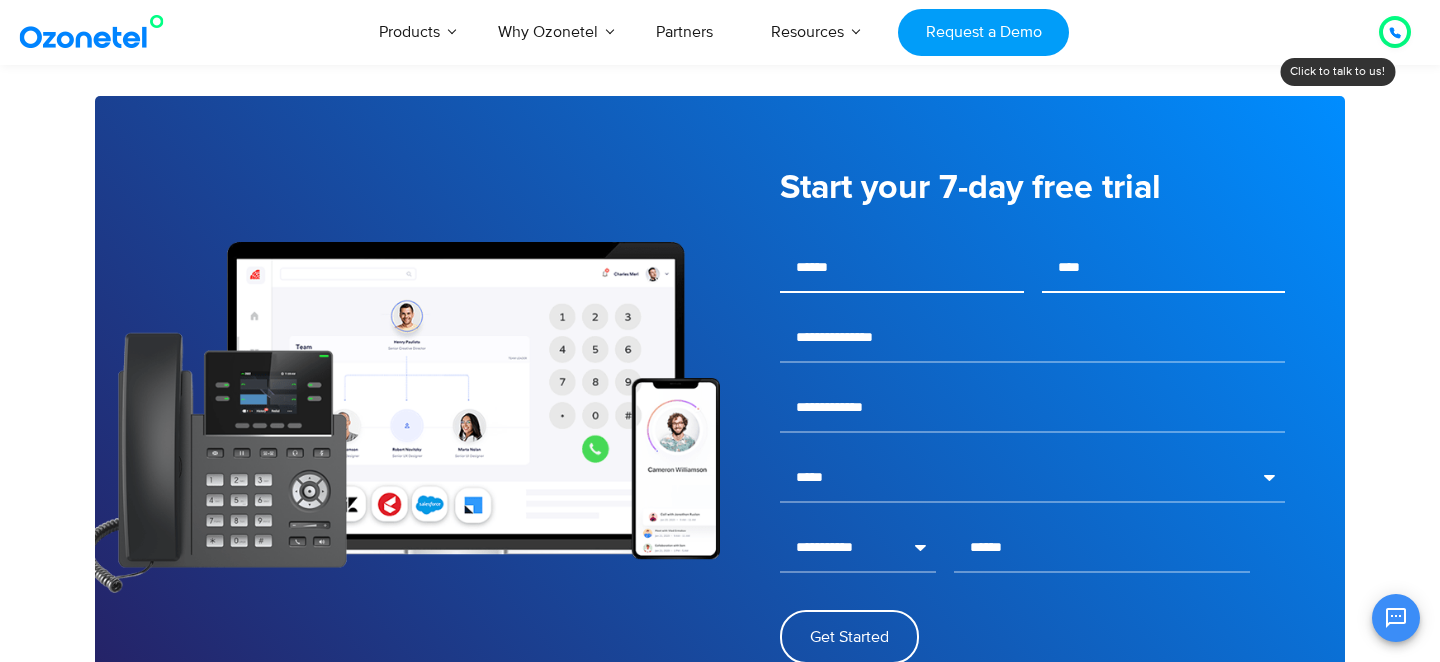 type on "****" 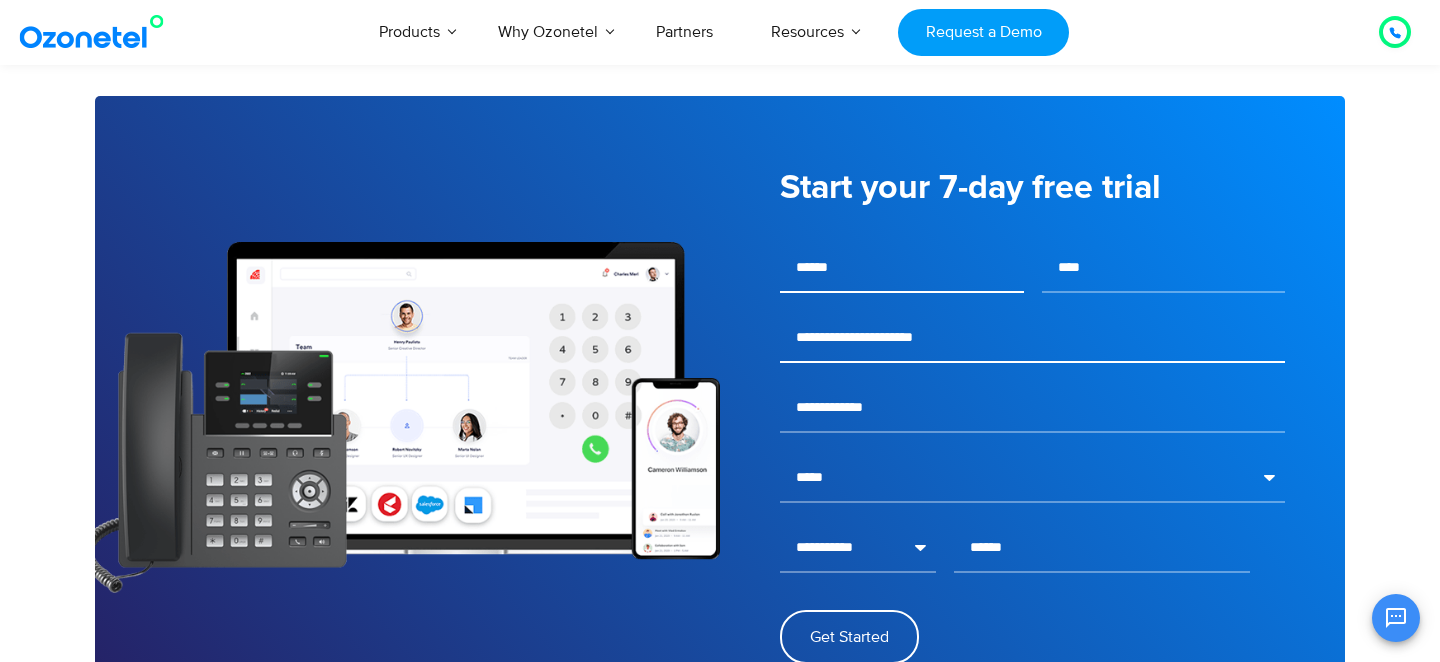 type on "**********" 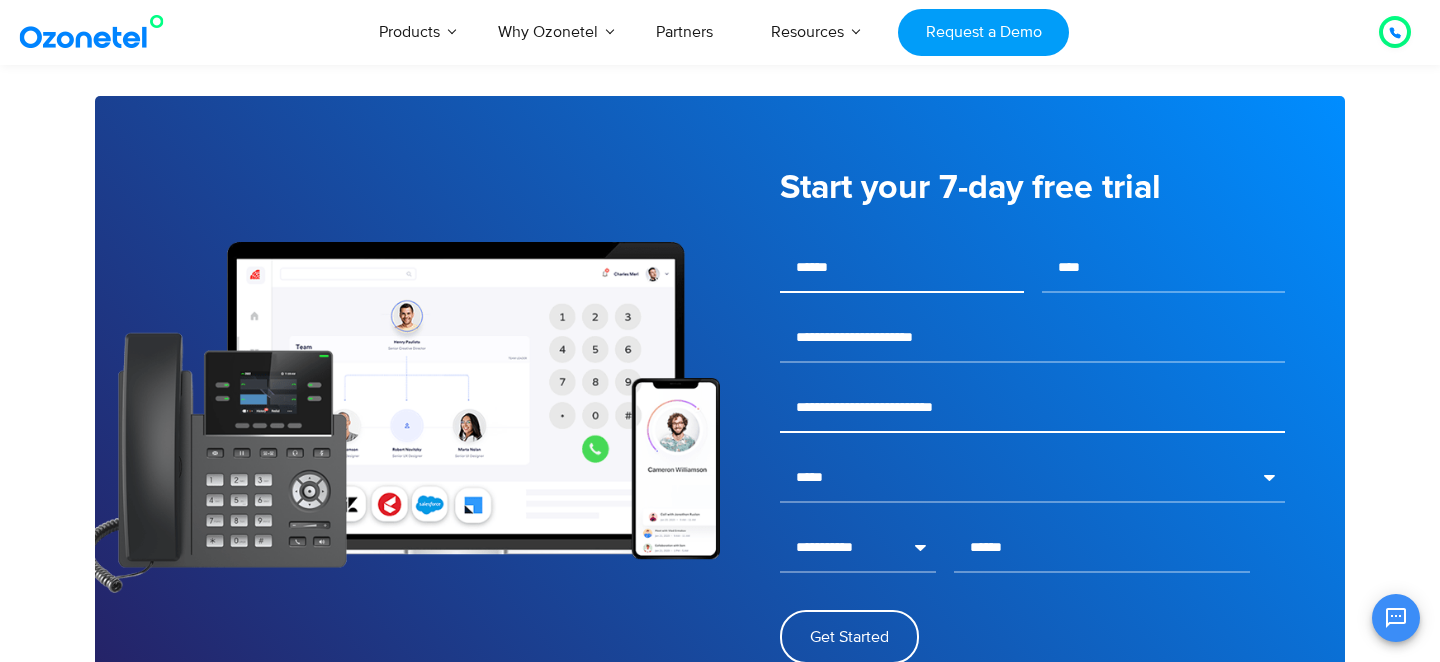 type on "**********" 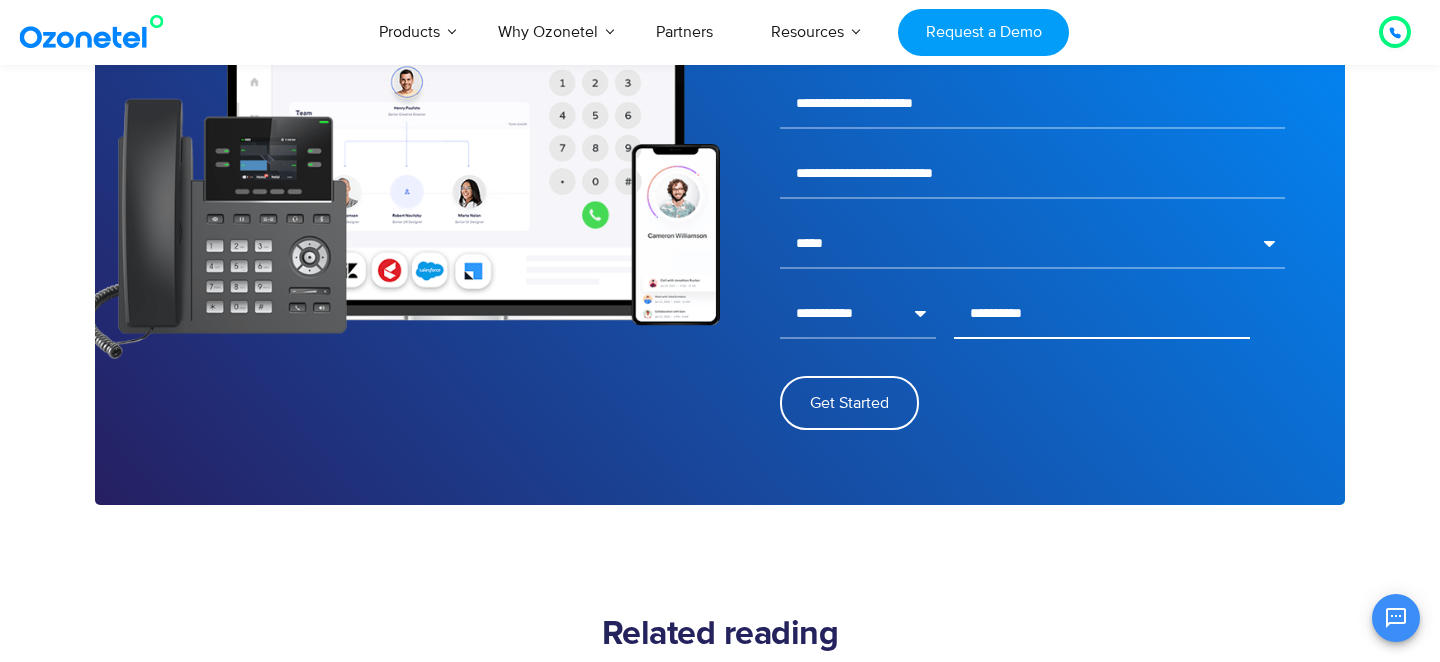 scroll, scrollTop: 2925, scrollLeft: 0, axis: vertical 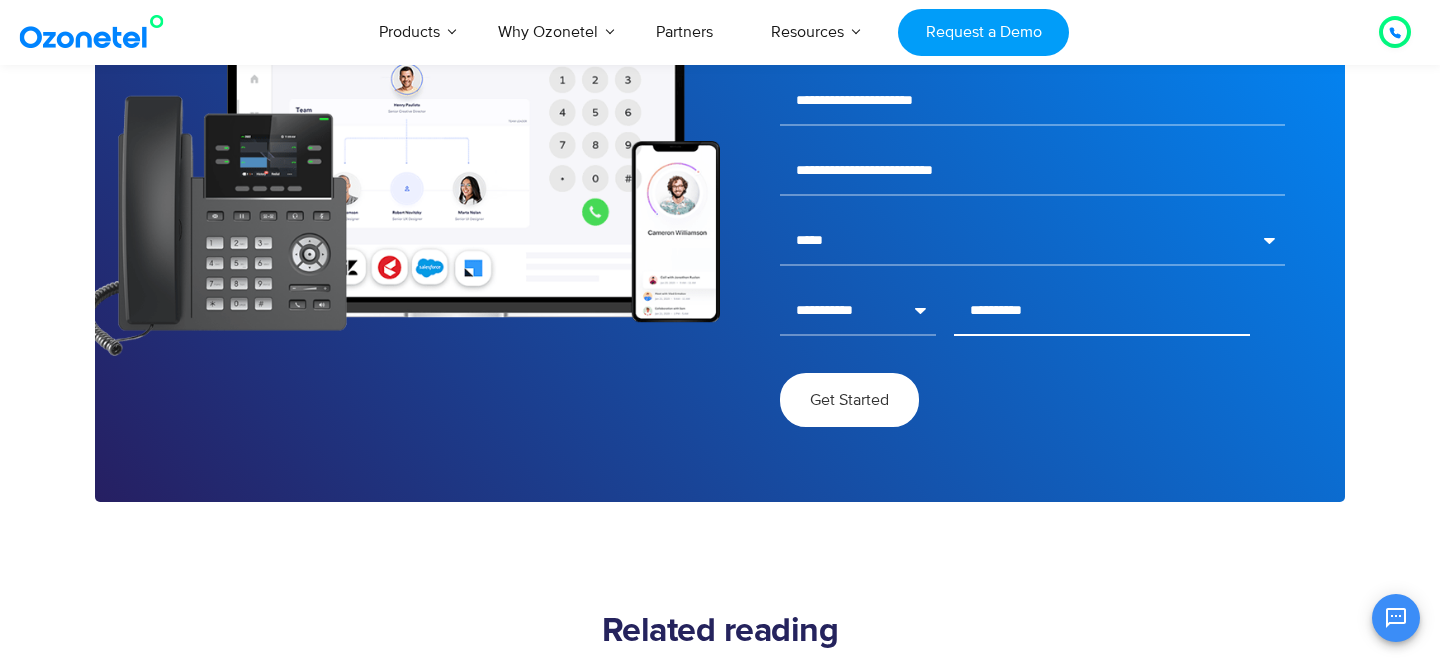 type on "**********" 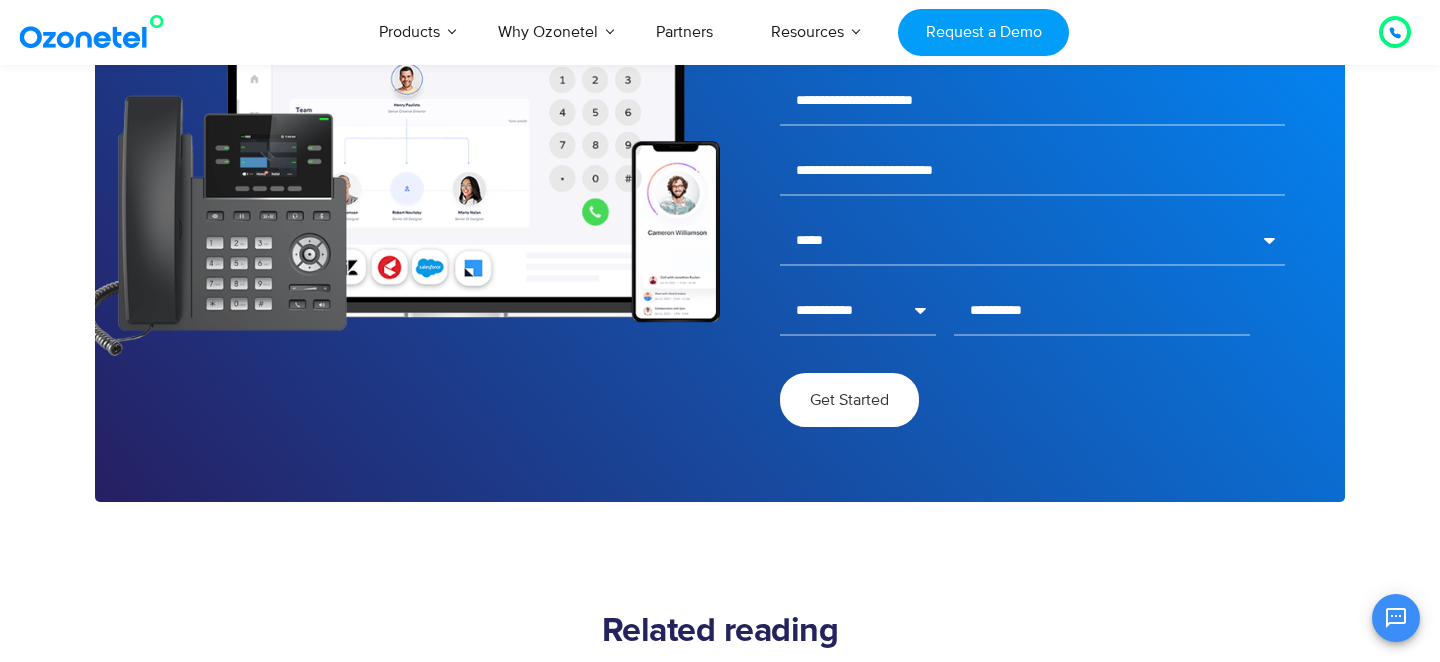 click on "Get Started" at bounding box center (849, 400) 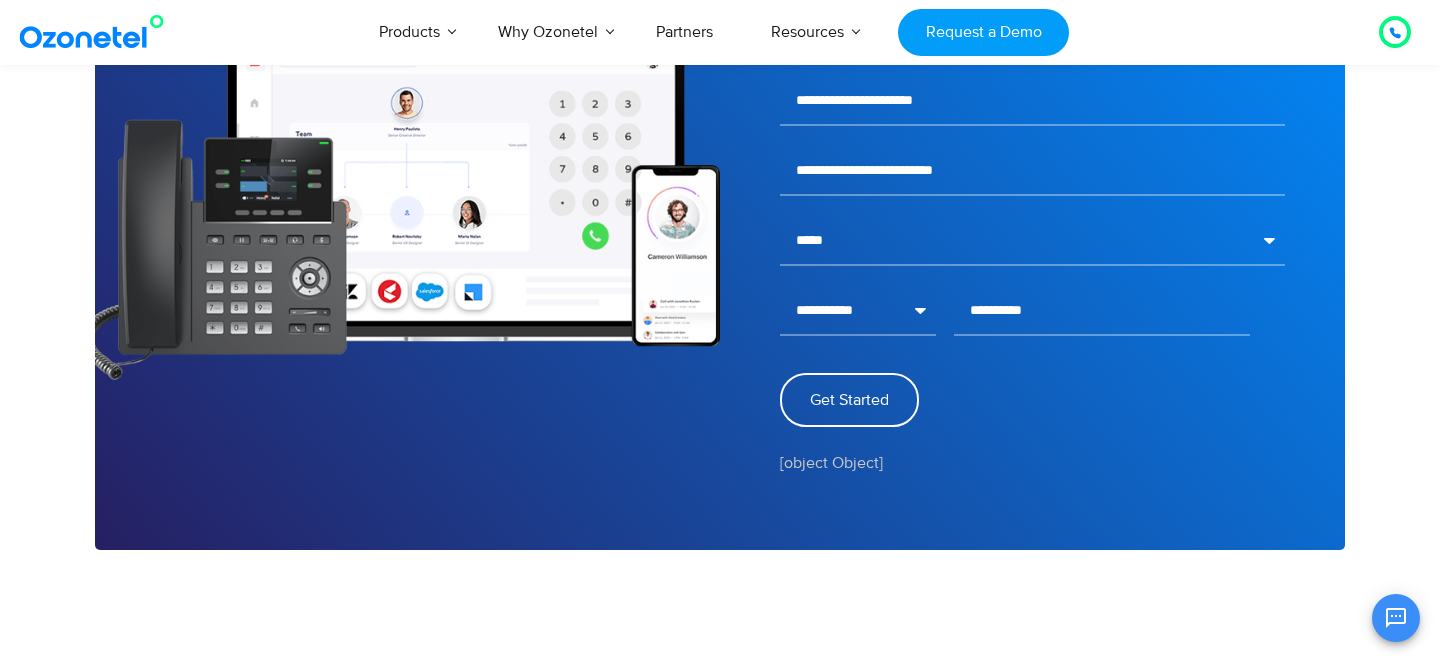 click on "[object Object]" at bounding box center (1032, 459) 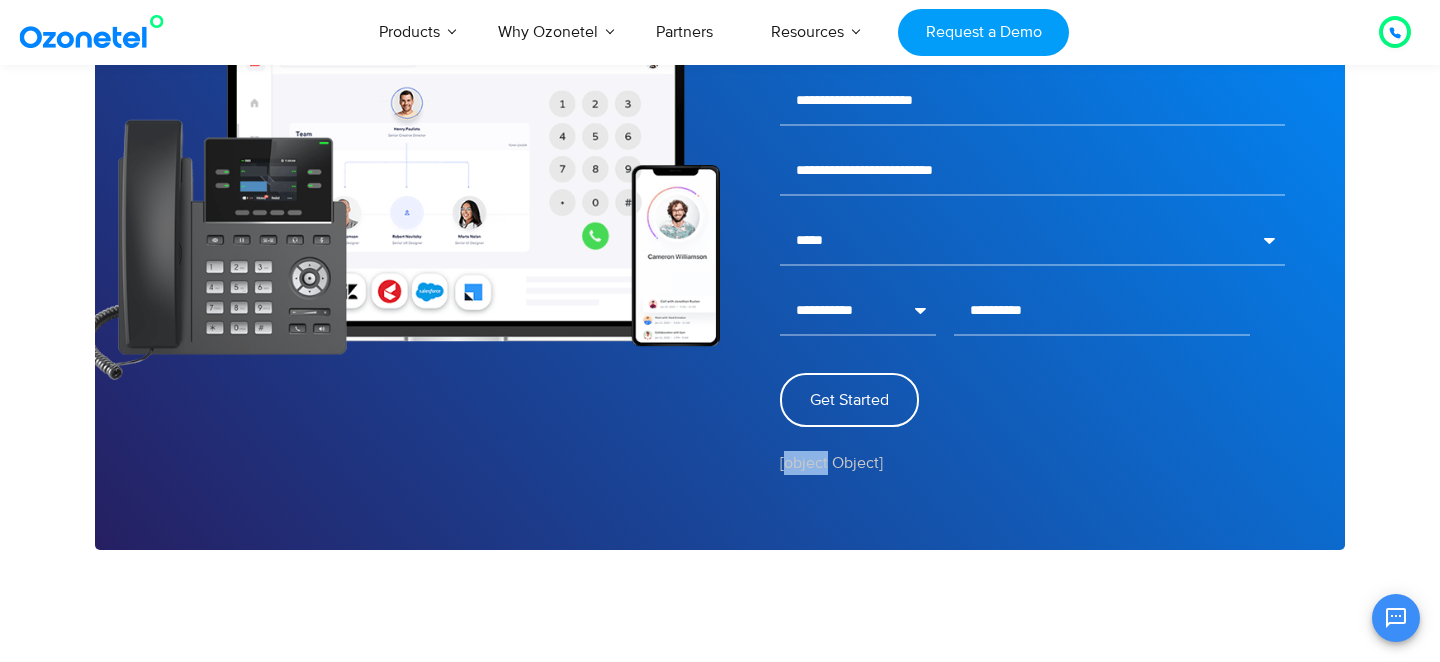 click on "[object Object]" at bounding box center [1032, 459] 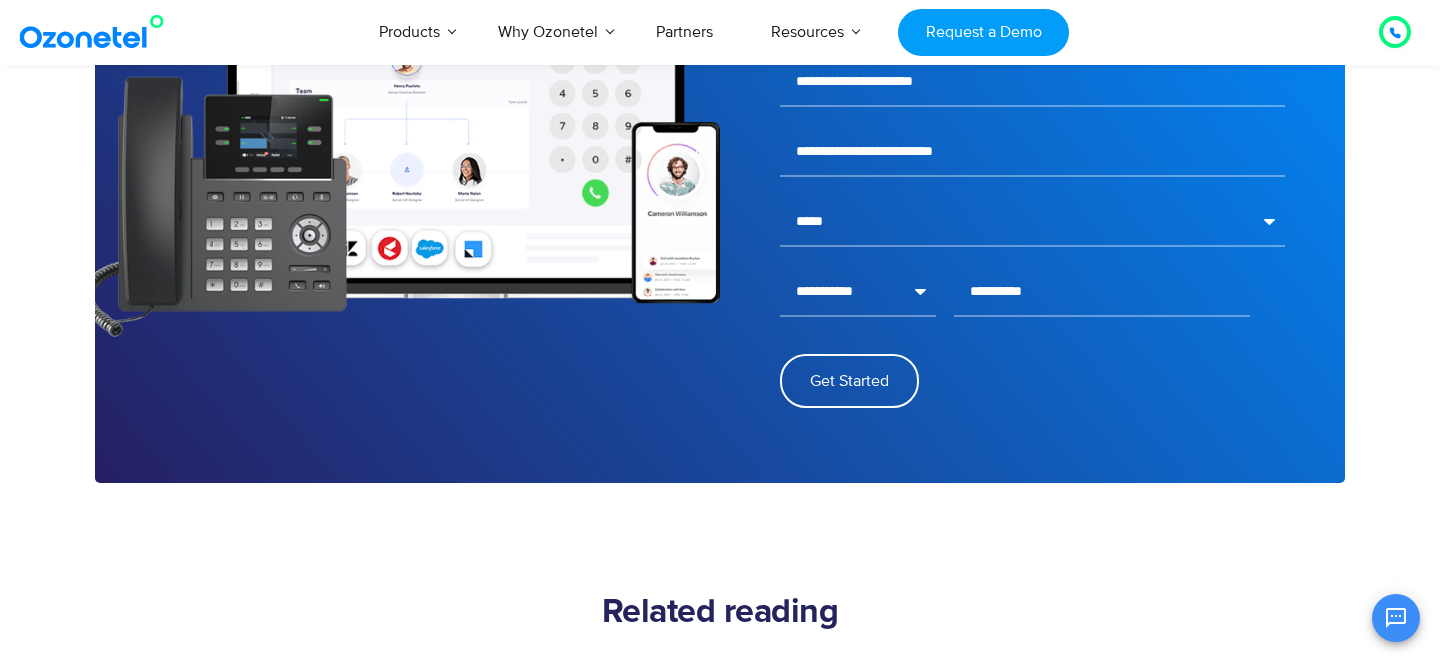 scroll, scrollTop: 2946, scrollLeft: 0, axis: vertical 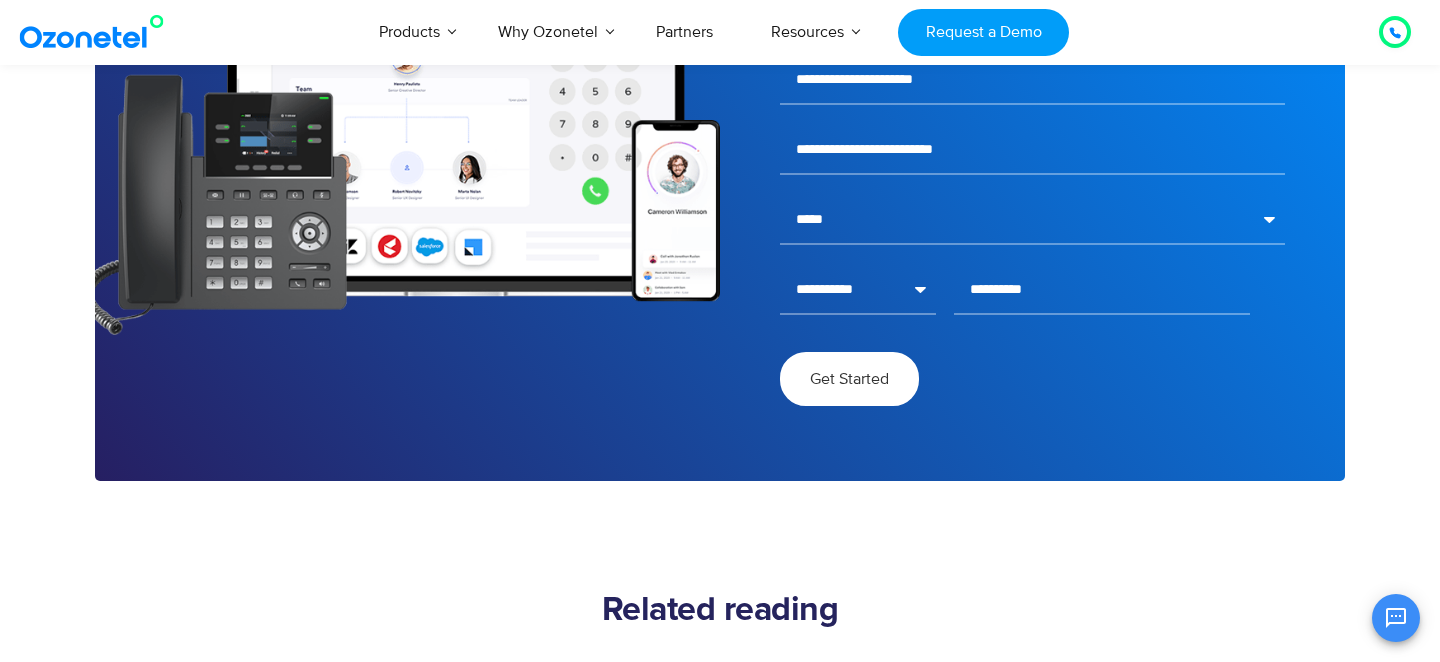 click on "Get Started" at bounding box center (849, 379) 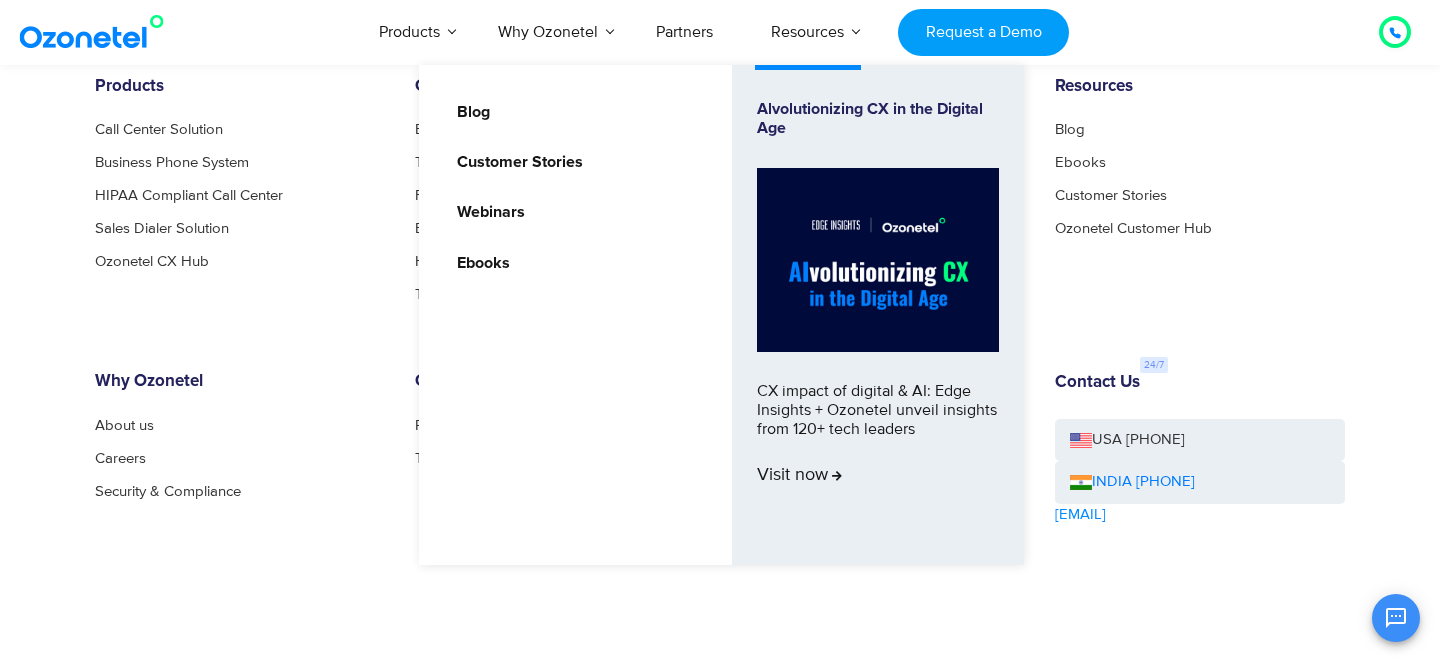 scroll, scrollTop: 4377, scrollLeft: 0, axis: vertical 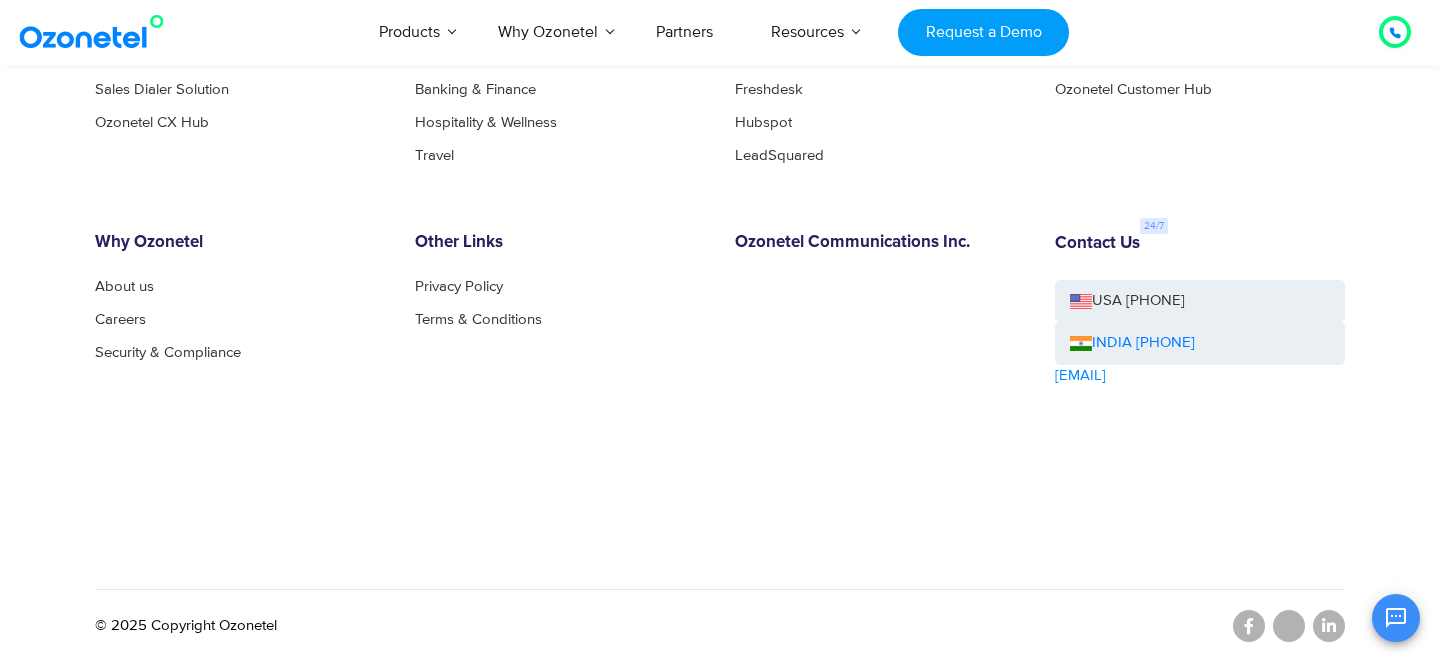 click at bounding box center (1395, 32) 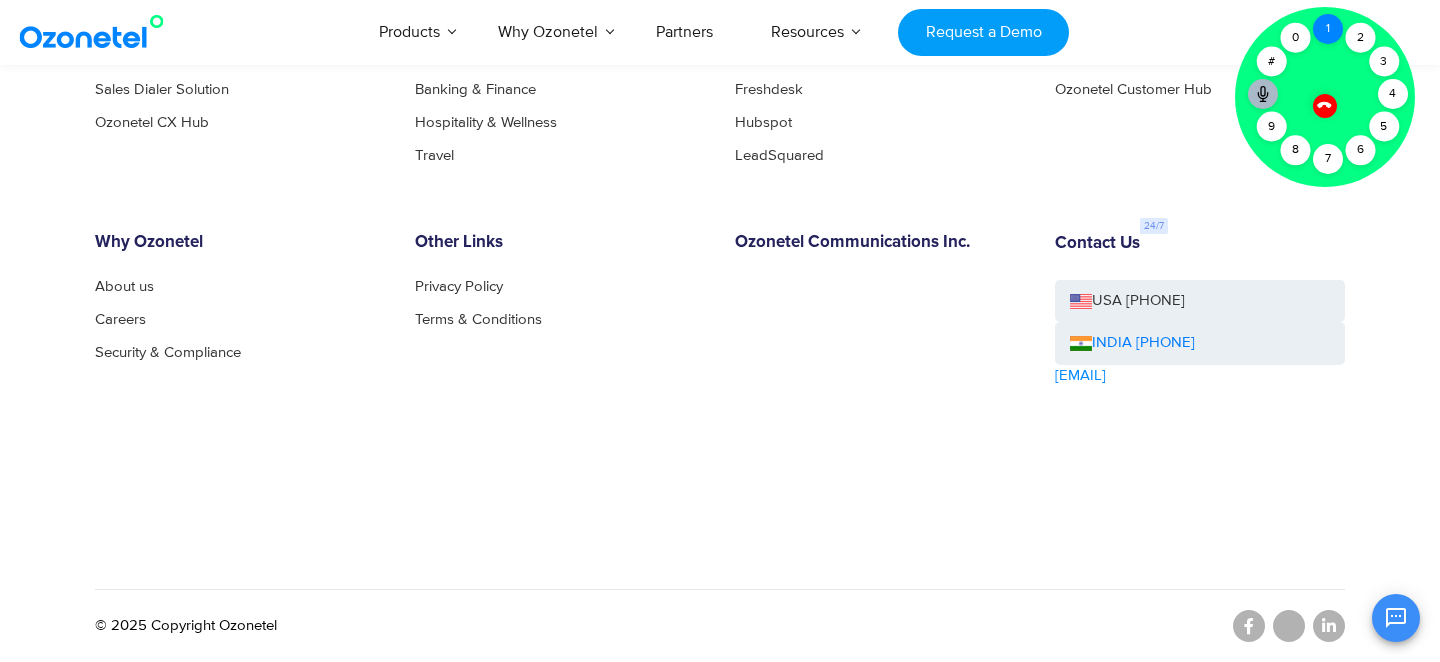 click on "1" at bounding box center (1328, 29) 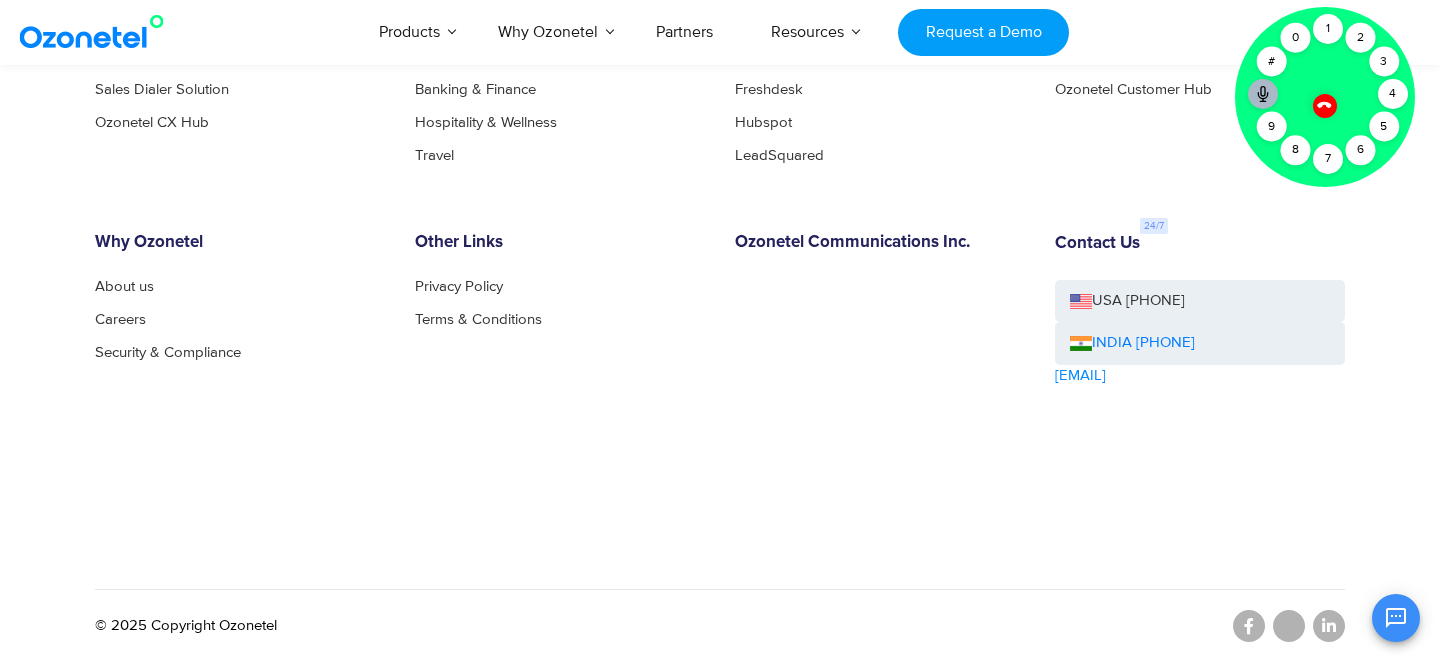 click at bounding box center (1324, 105) 